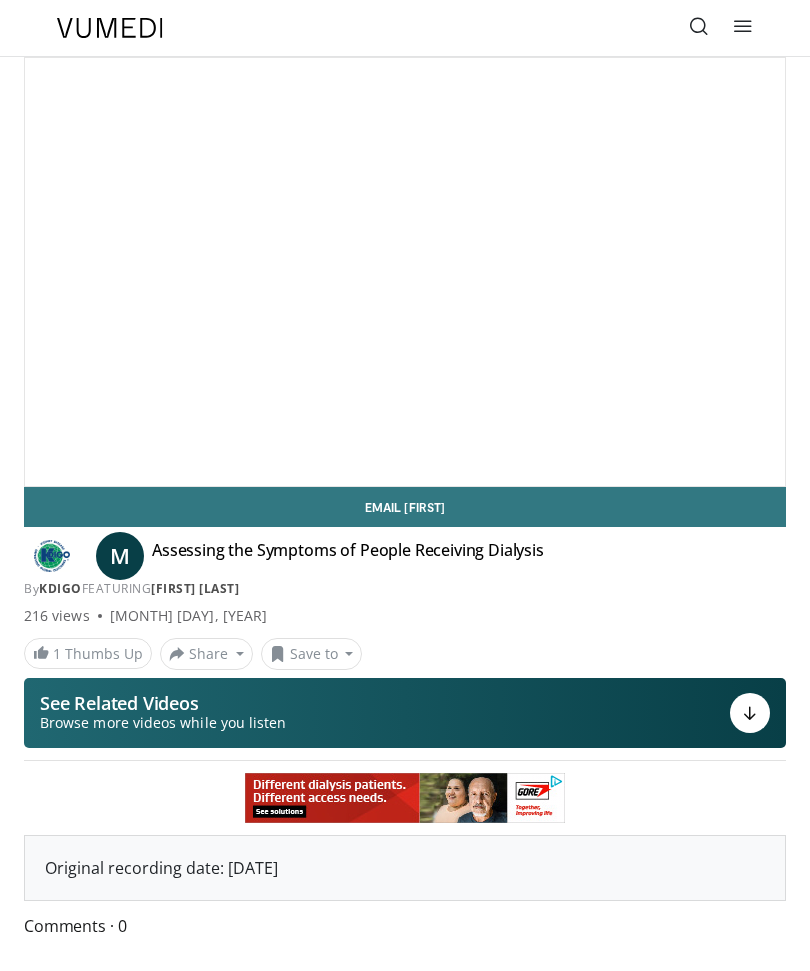 scroll, scrollTop: 0, scrollLeft: 0, axis: both 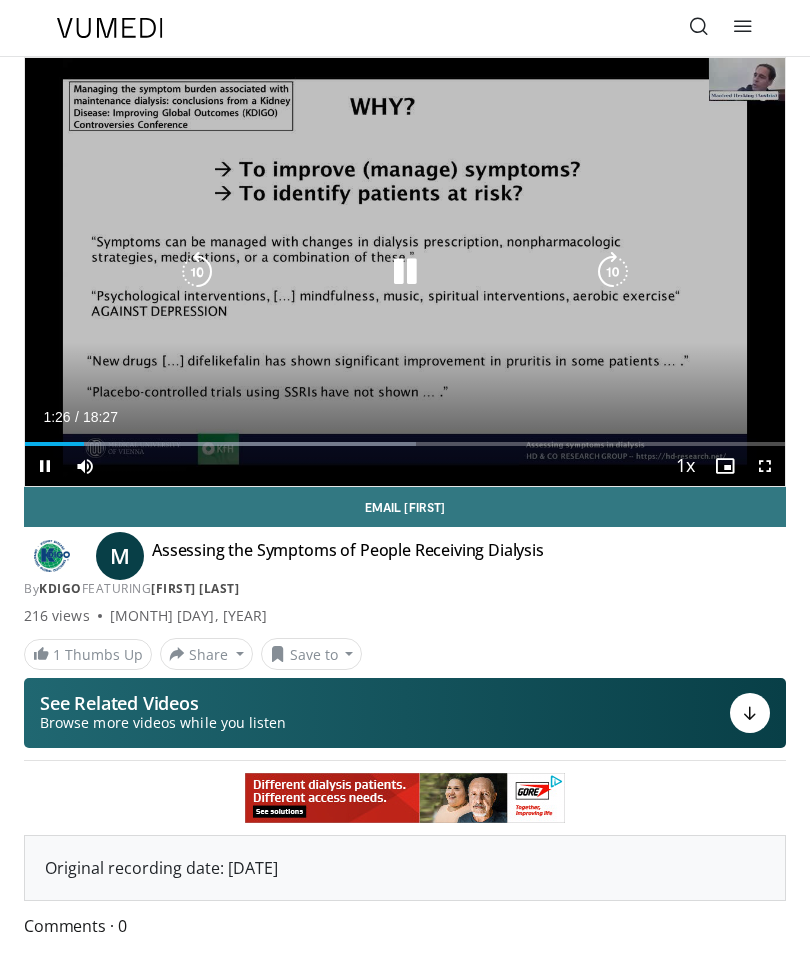 click at bounding box center [725, 466] 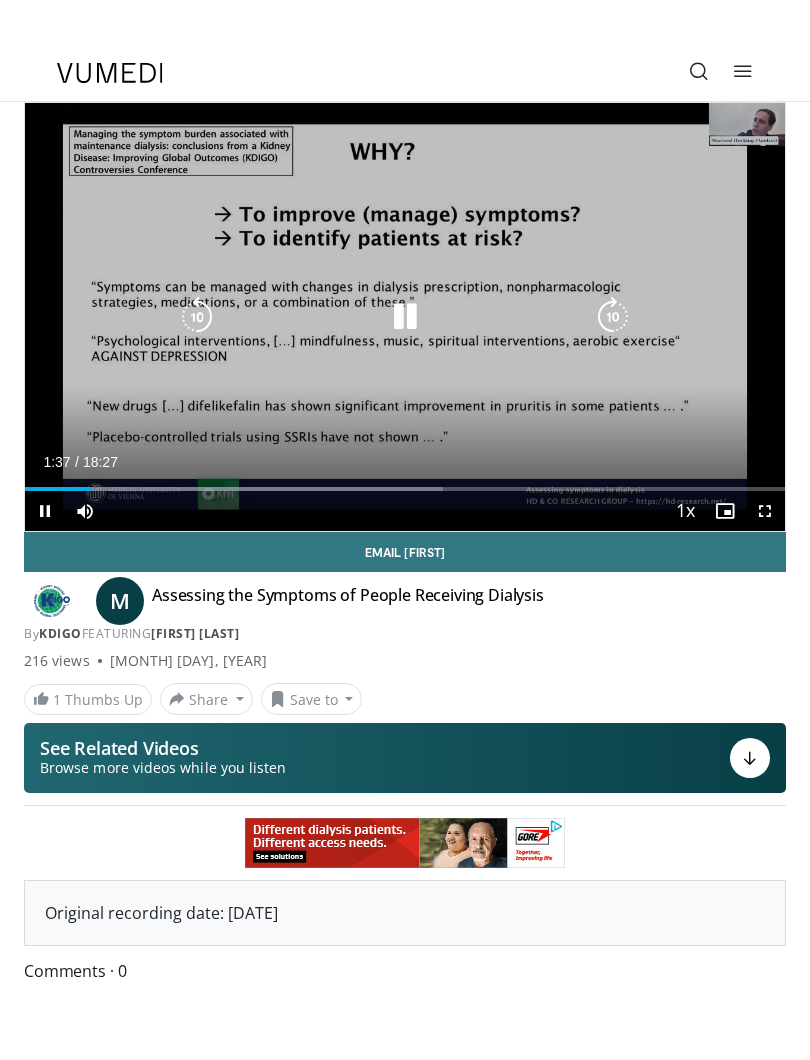 scroll, scrollTop: 20, scrollLeft: 0, axis: vertical 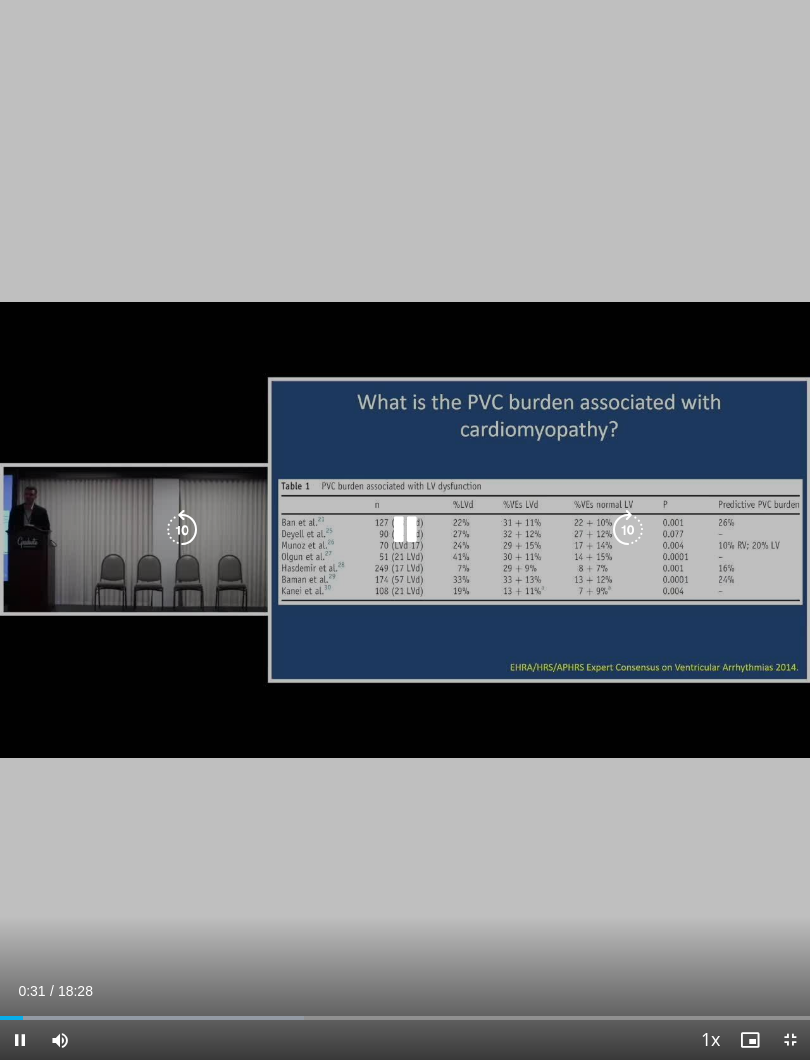 click on "10 seconds
Tap to unmute" at bounding box center [405, 530] 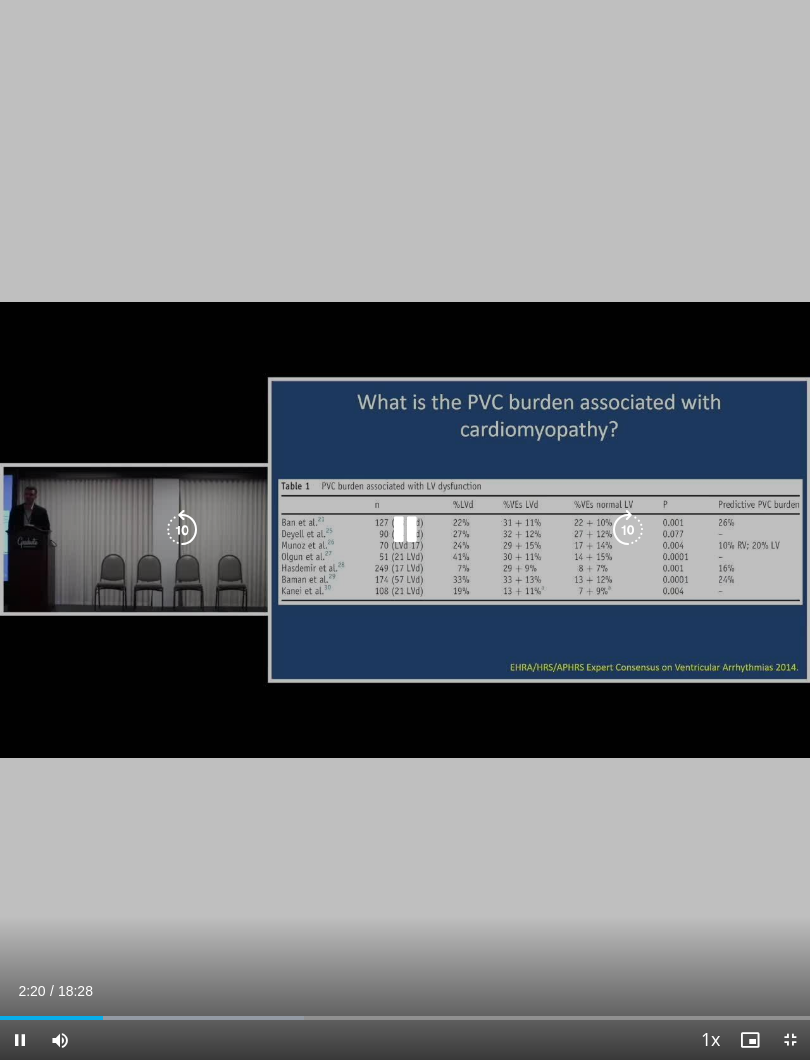 click on "10 seconds
Tap to unmute" at bounding box center (405, 530) 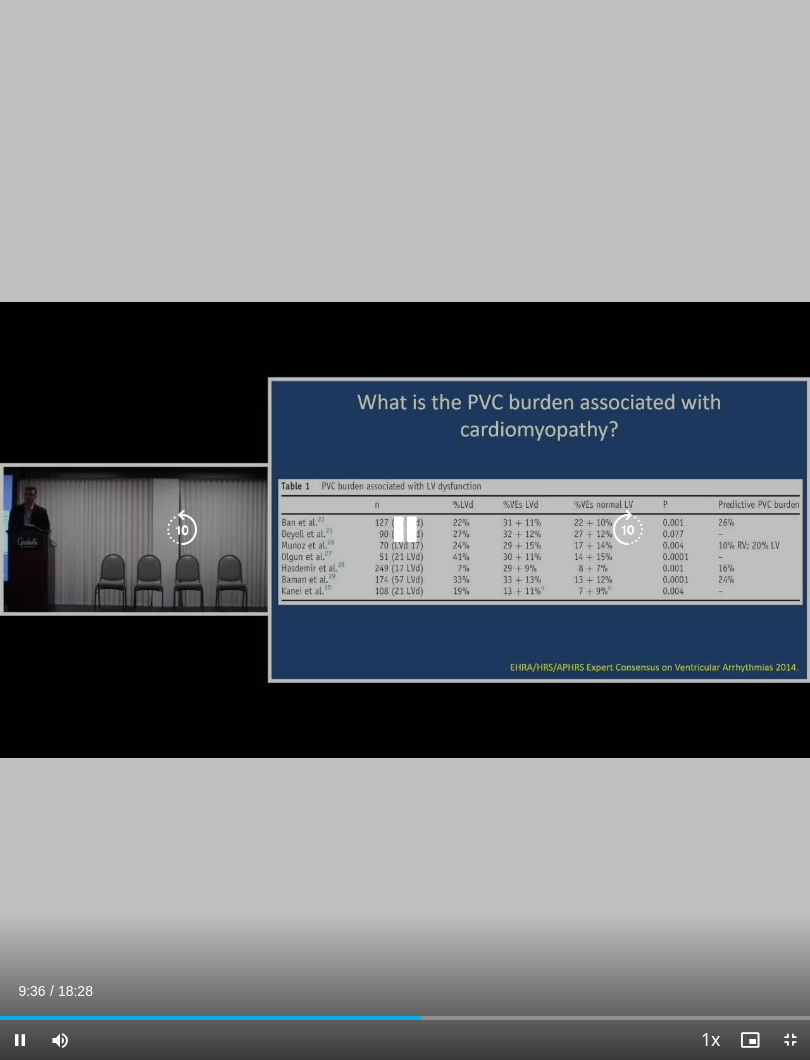 click at bounding box center [405, 530] 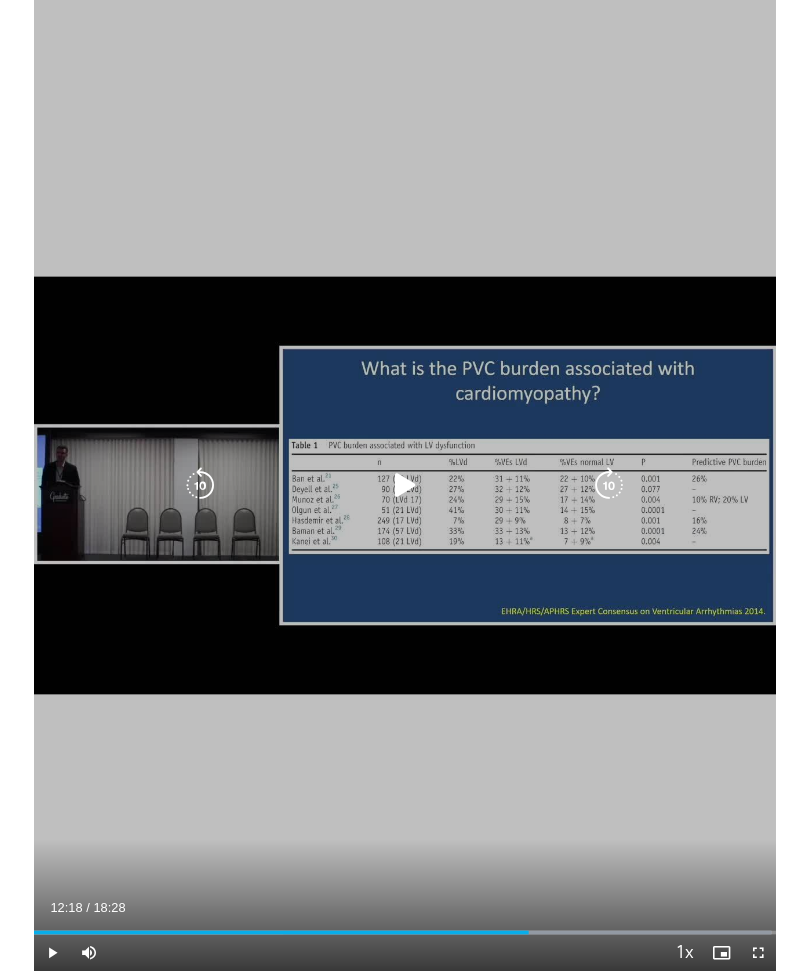 scroll, scrollTop: 0, scrollLeft: 0, axis: both 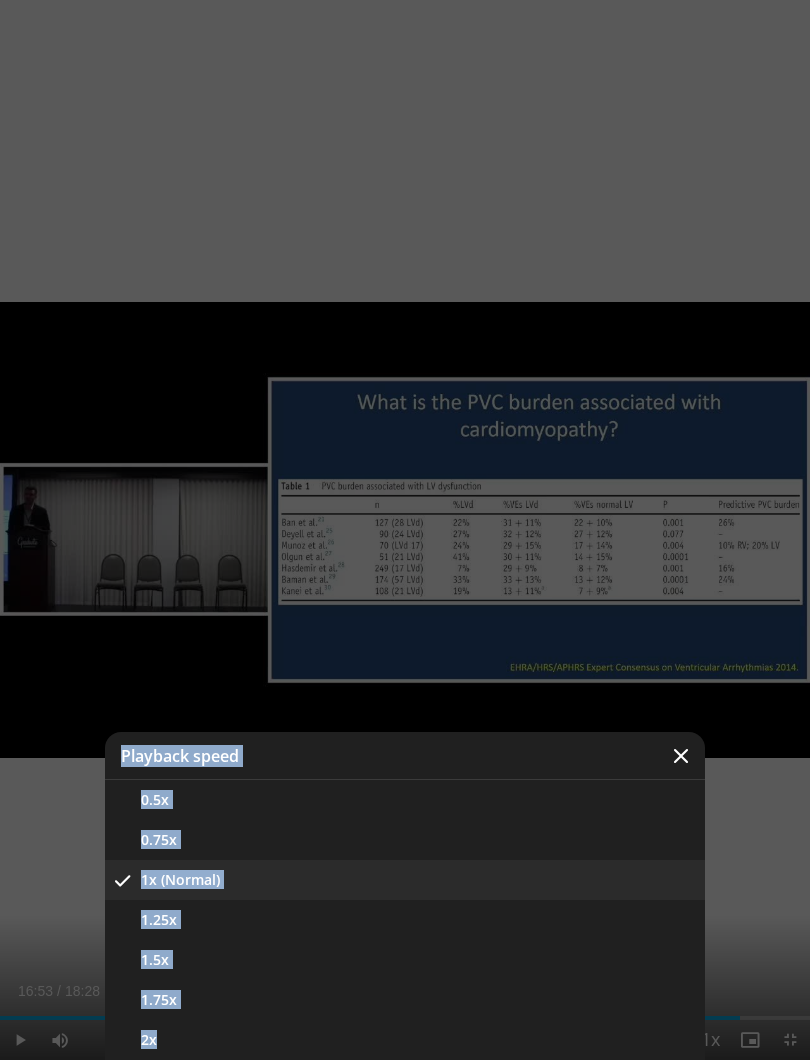click at bounding box center (405, 530) 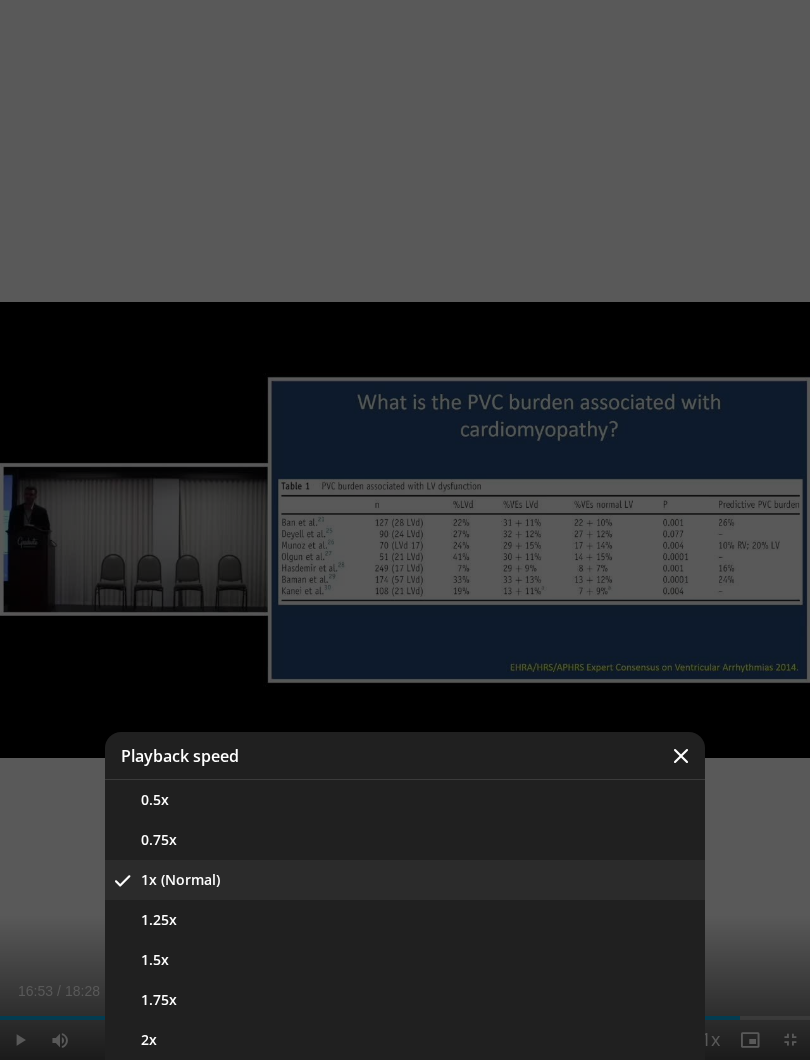 click at bounding box center (405, 530) 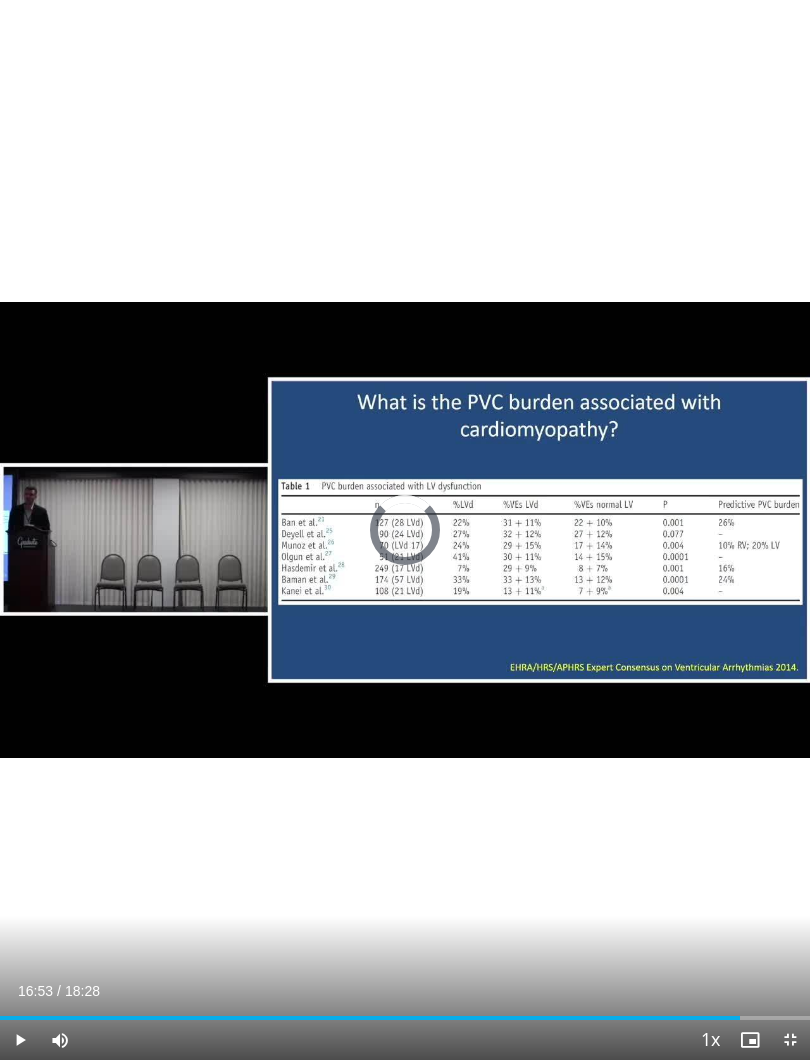 click on "Loaded :  0.00%" at bounding box center [405, 1010] 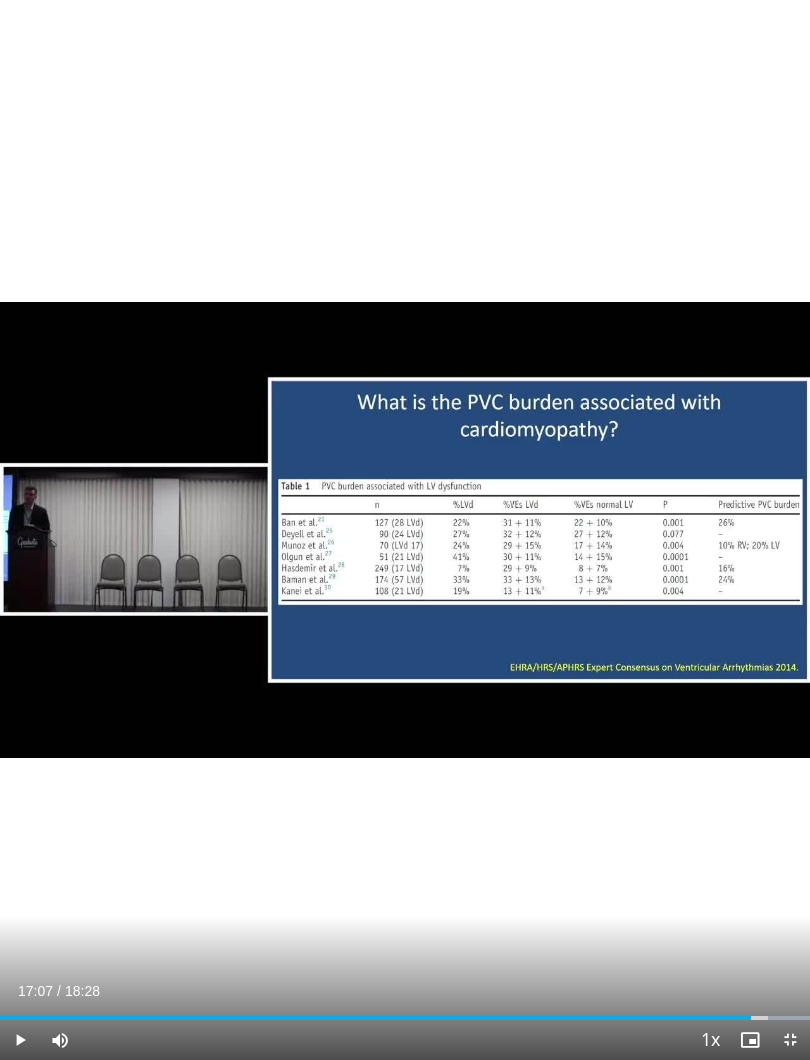 click on "Loaded :  99.99%" at bounding box center [405, 1010] 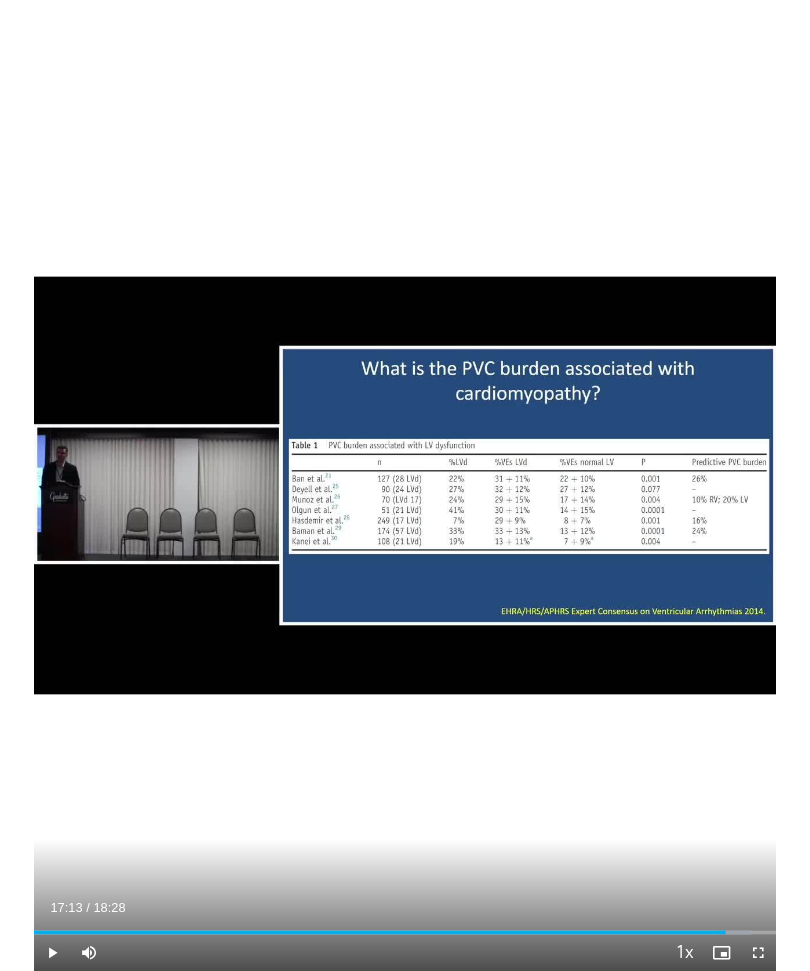 scroll, scrollTop: 58, scrollLeft: 0, axis: vertical 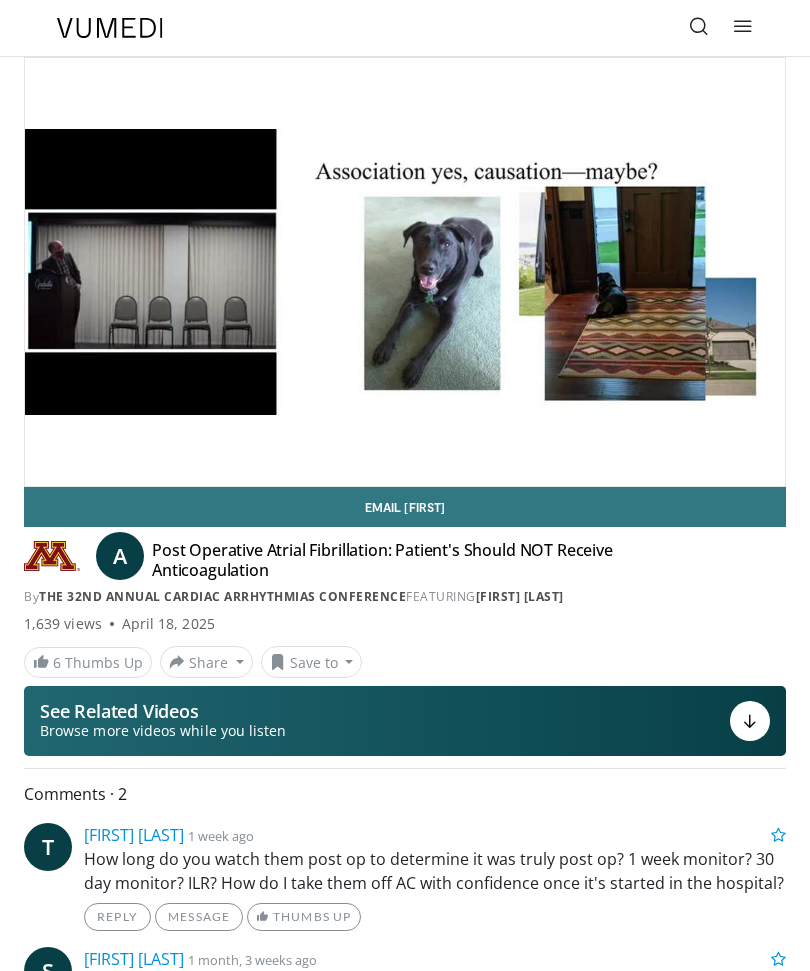 click at bounding box center [405, 272] 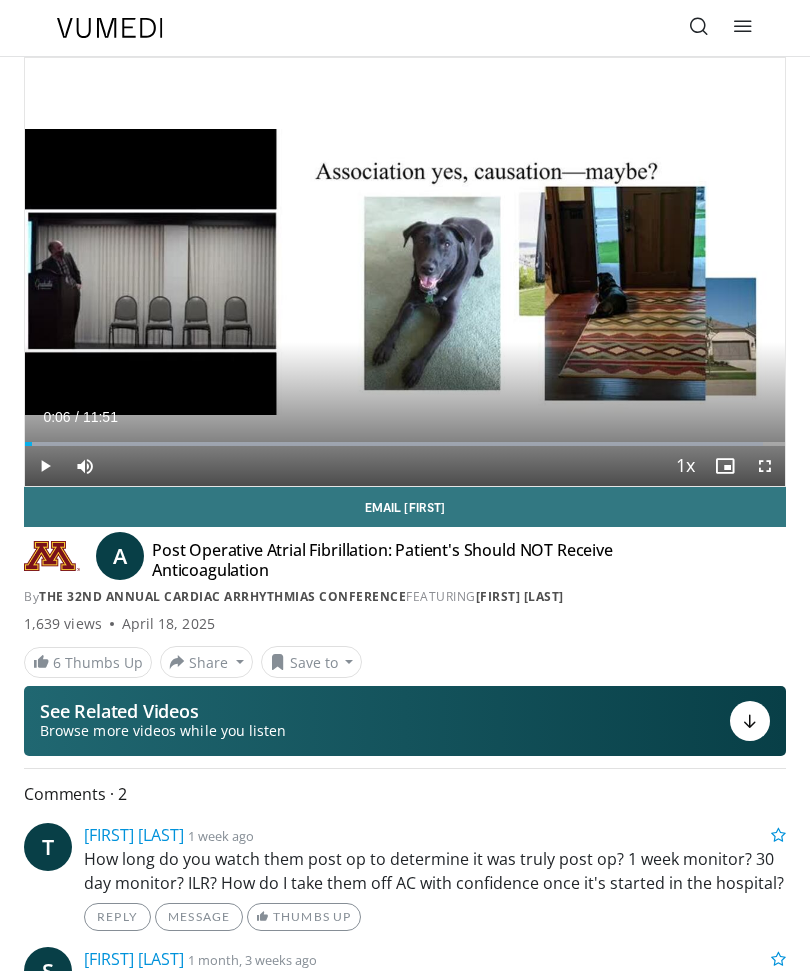 click at bounding box center [405, 272] 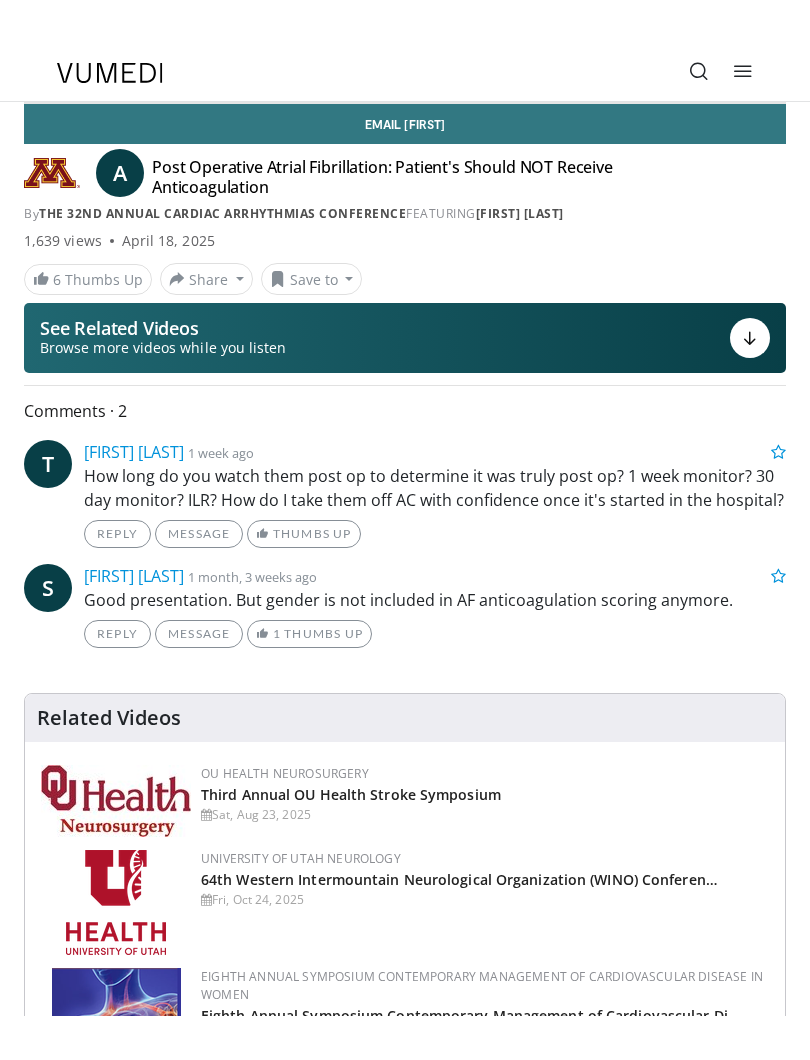 scroll, scrollTop: 20, scrollLeft: 0, axis: vertical 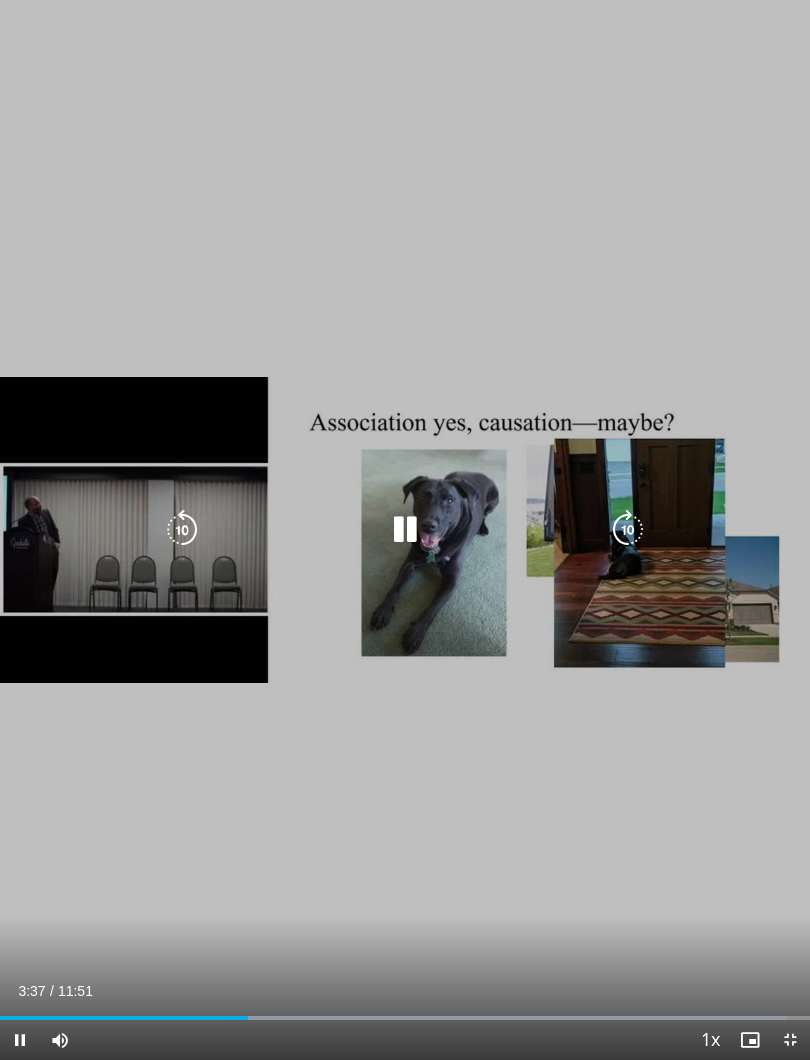 click at bounding box center (405, 530) 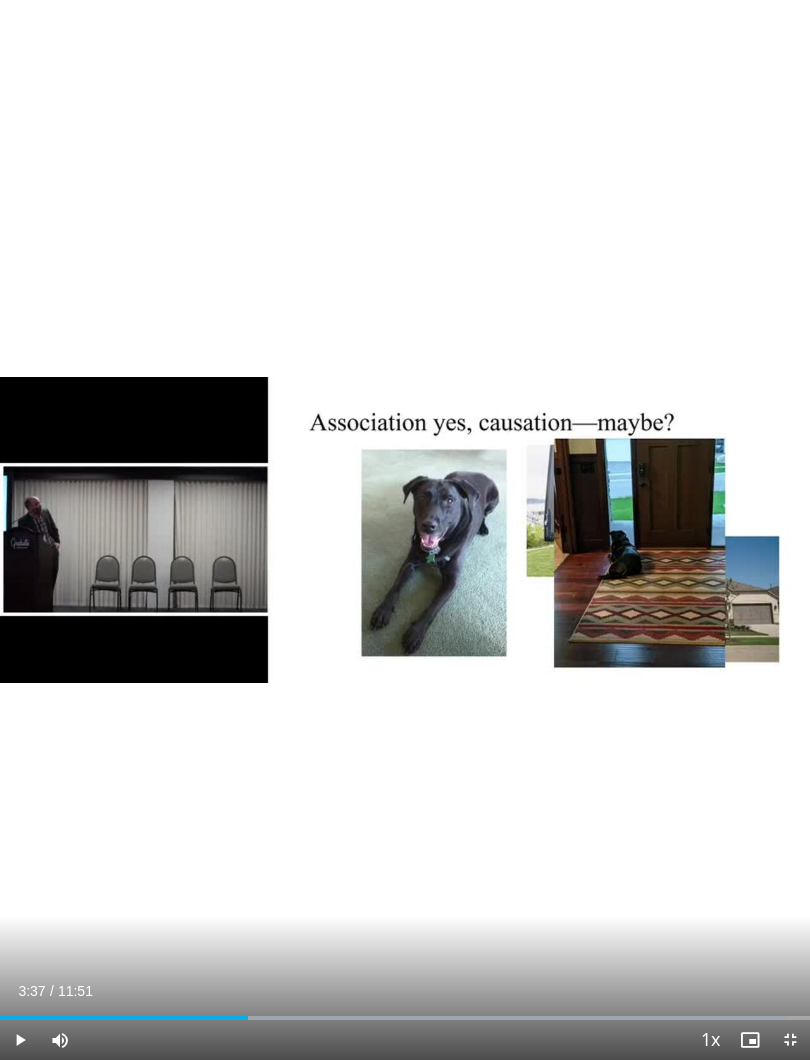 click on "10 seconds
Tap to unmute" at bounding box center [405, 530] 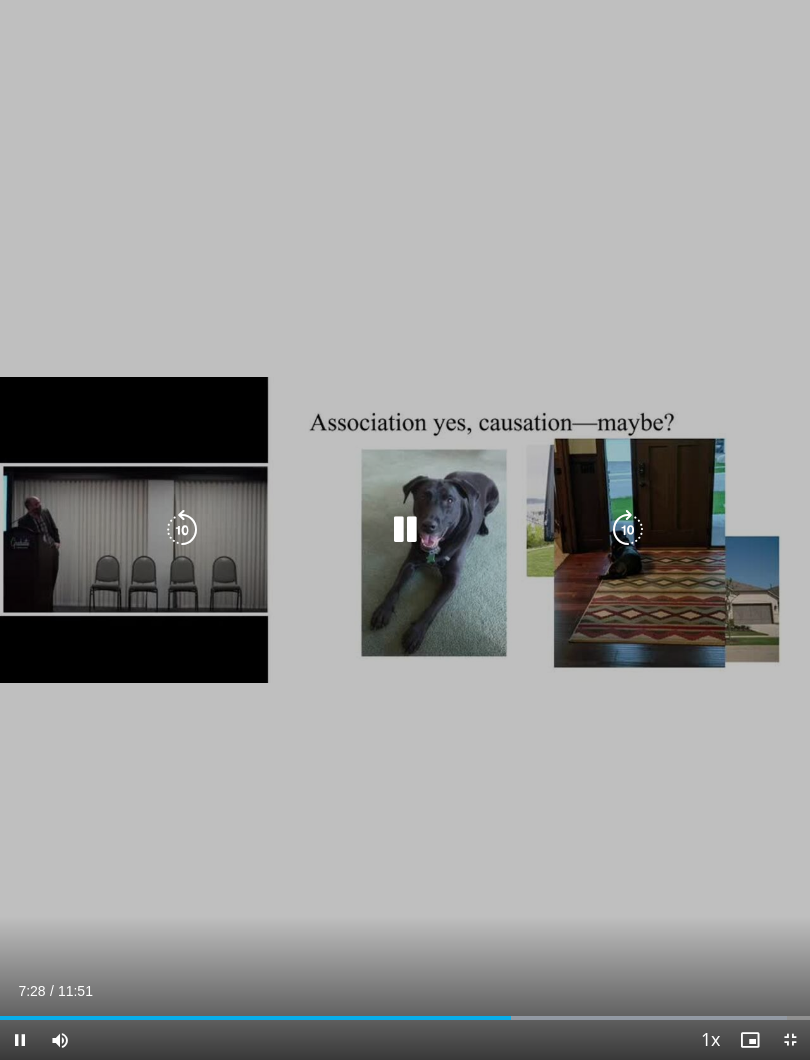 click at bounding box center (405, 530) 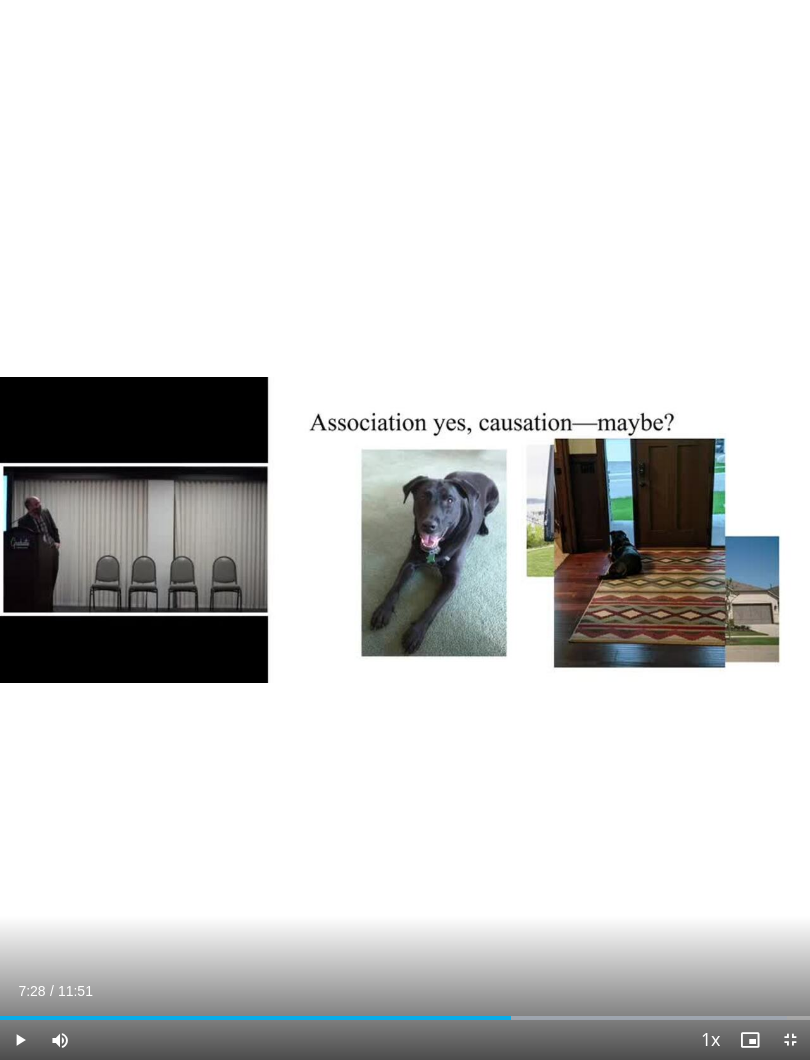 click on "10 seconds
Tap to unmute" at bounding box center (405, 530) 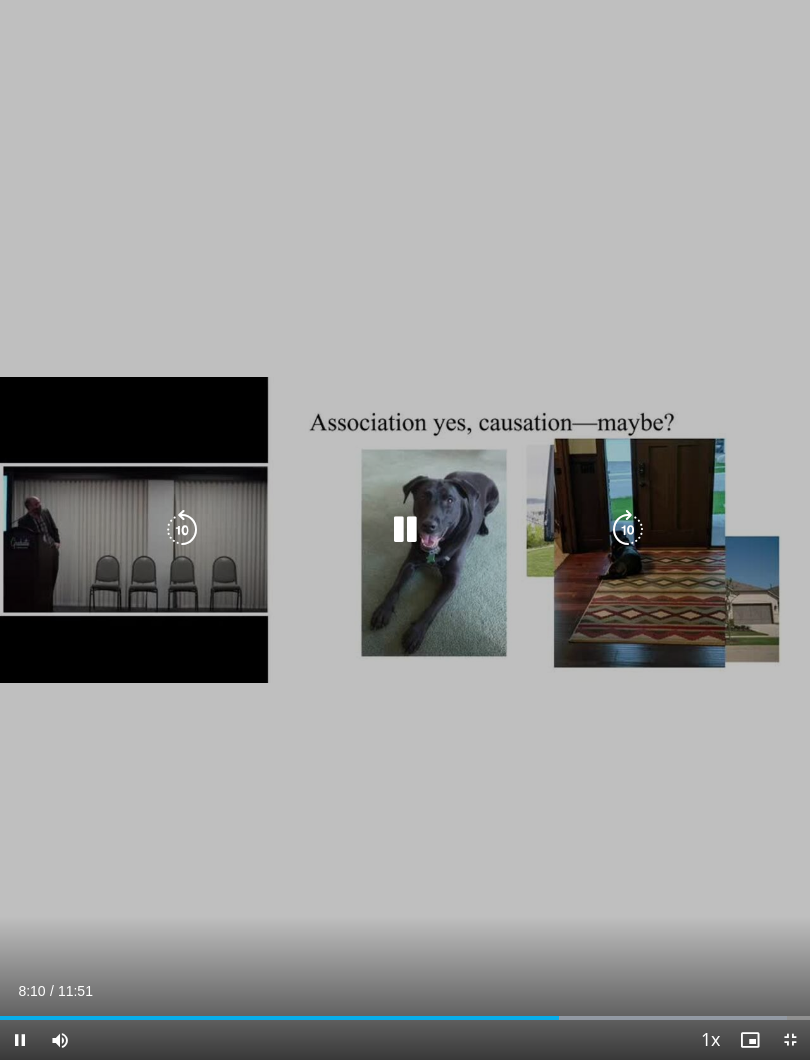 click at bounding box center (405, 530) 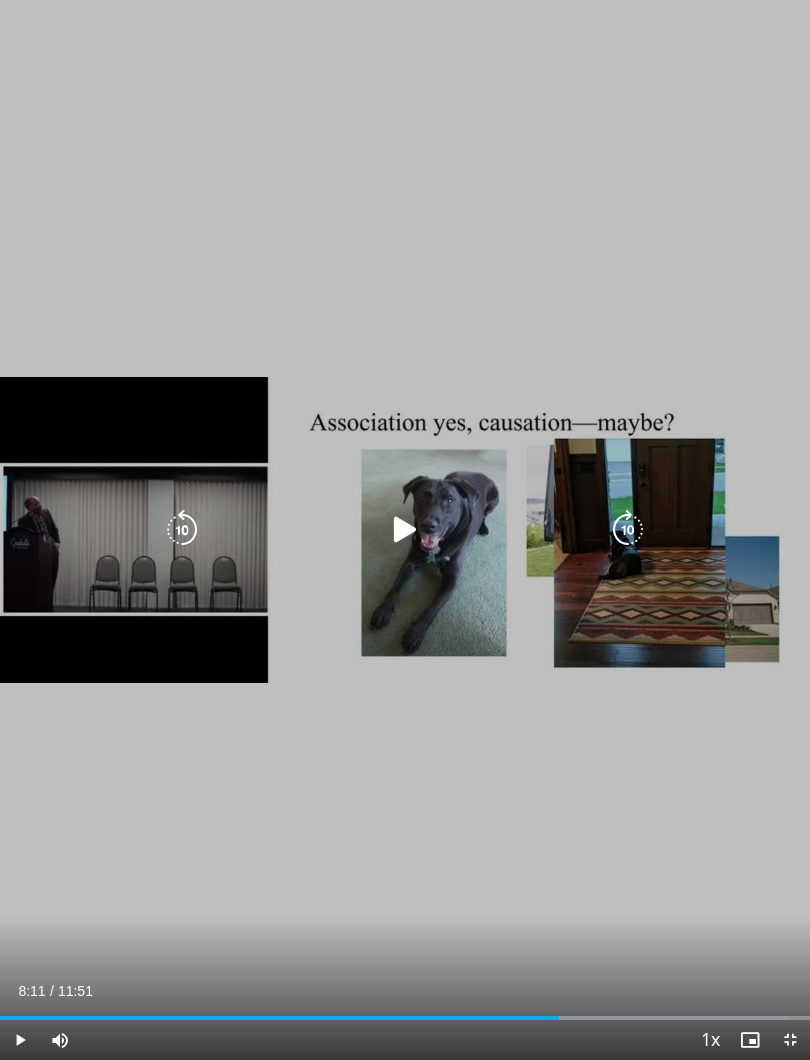 click at bounding box center (405, 530) 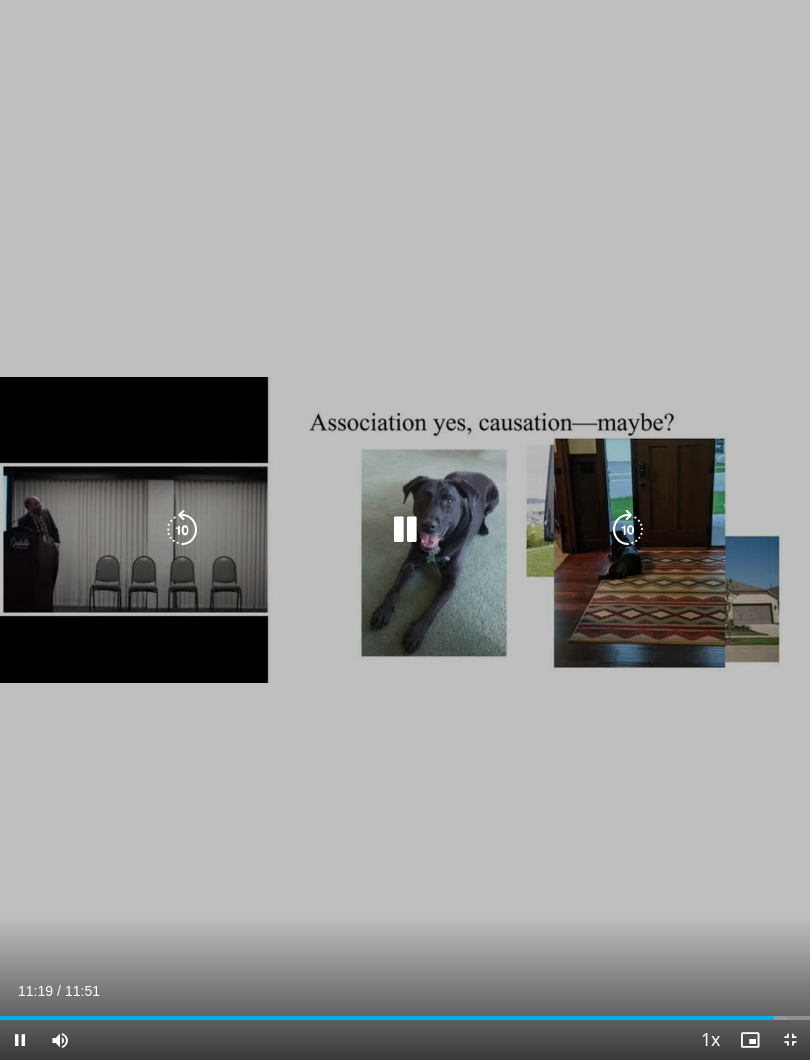 click at bounding box center (405, 530) 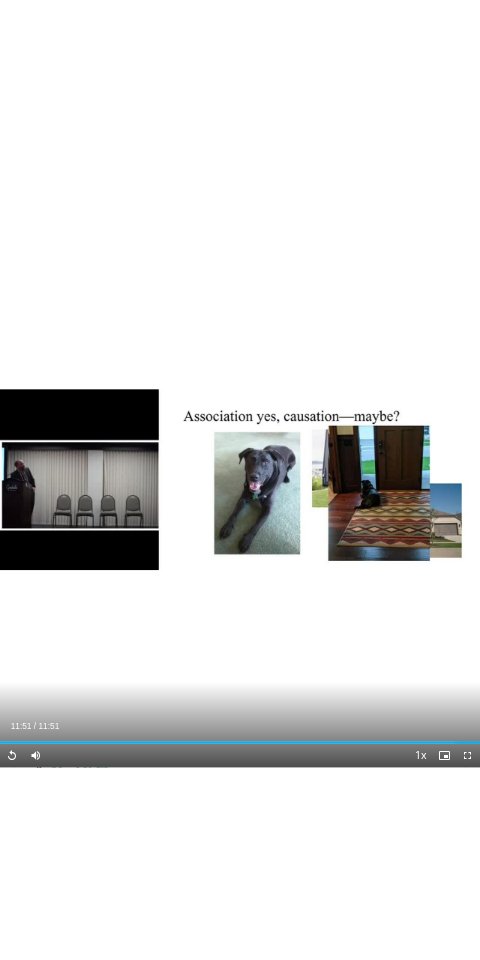 scroll, scrollTop: 0, scrollLeft: 0, axis: both 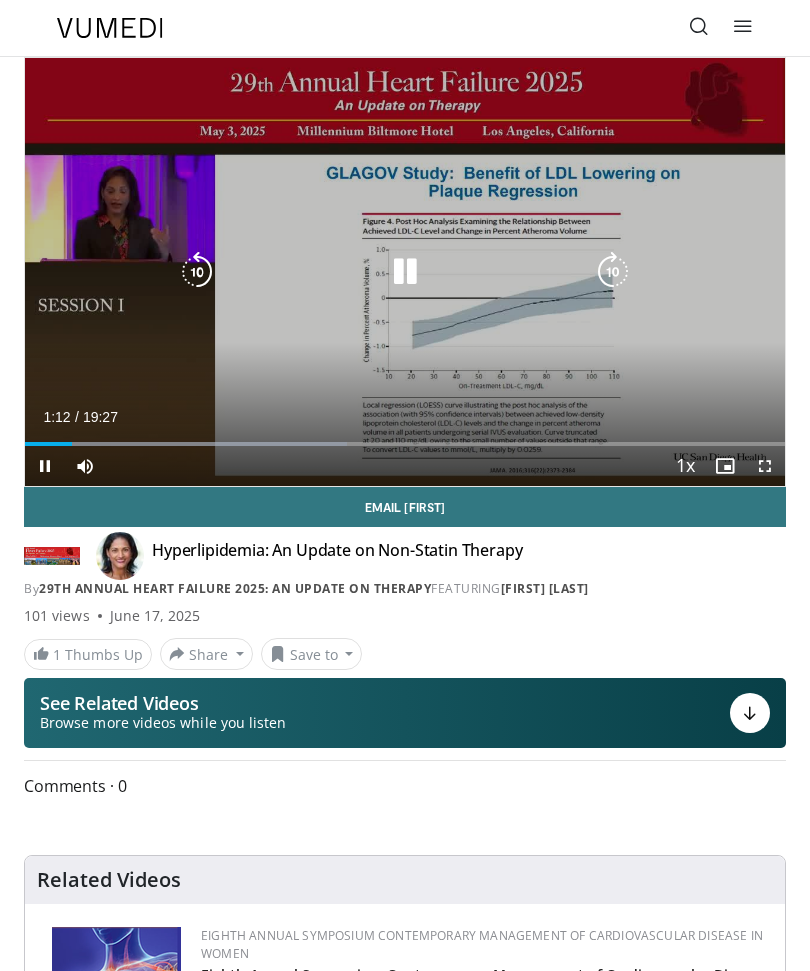 click on "Loaded :  42.43%" at bounding box center (405, 436) 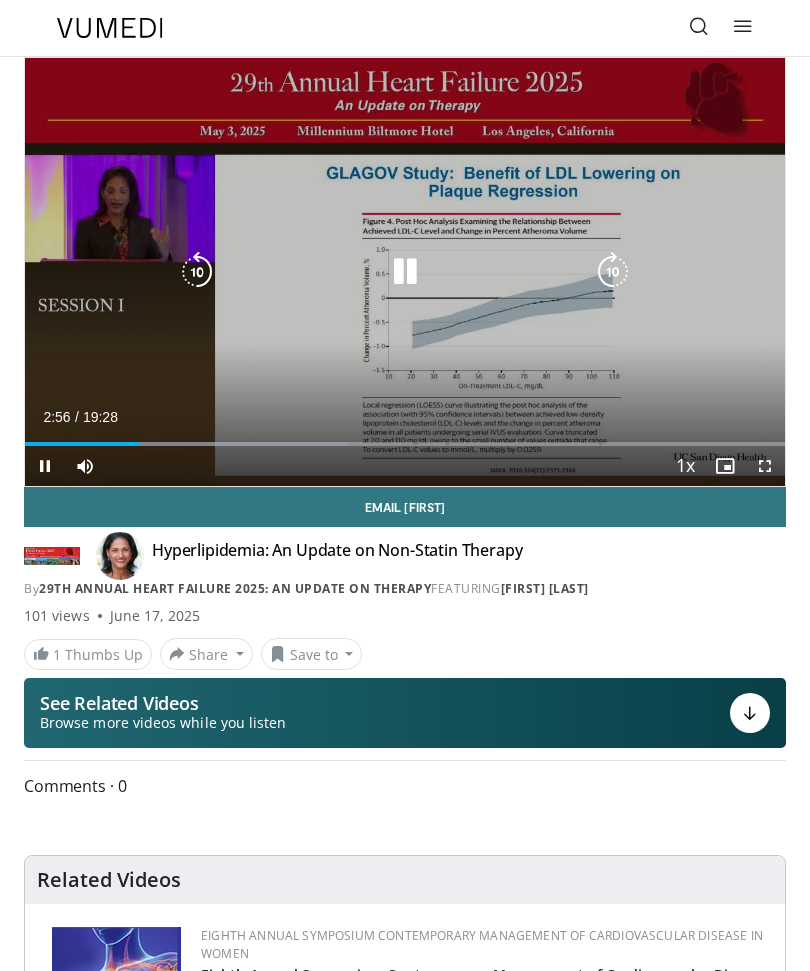 click at bounding box center (242, 444) 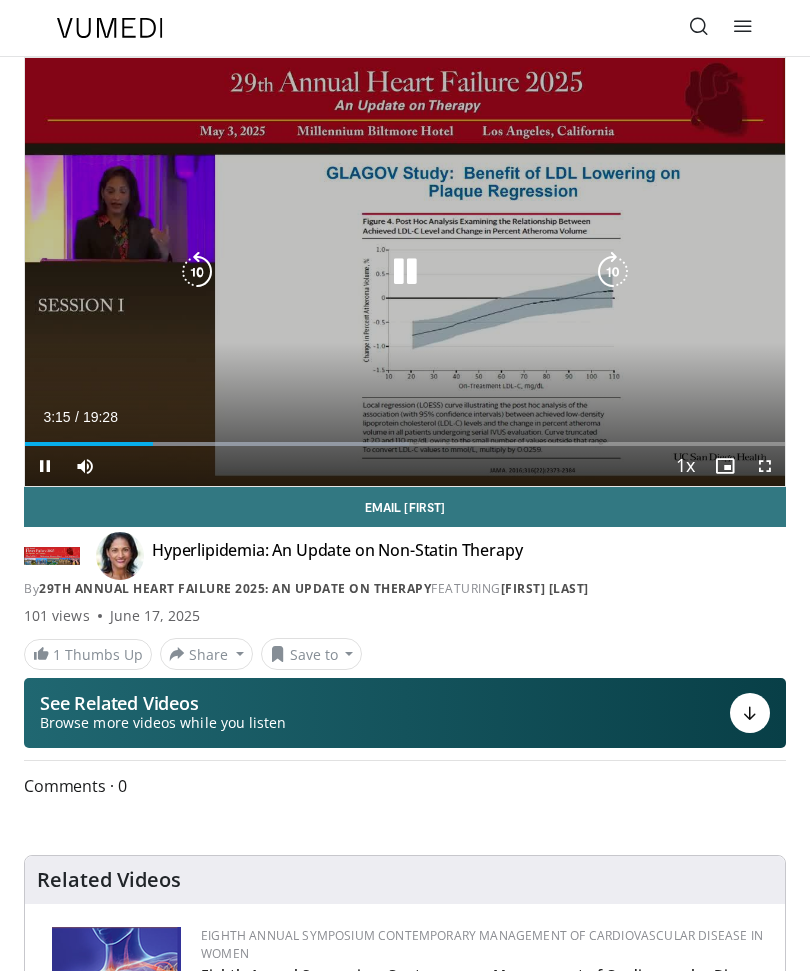 click on "Loaded :  50.56%" at bounding box center (217, 444) 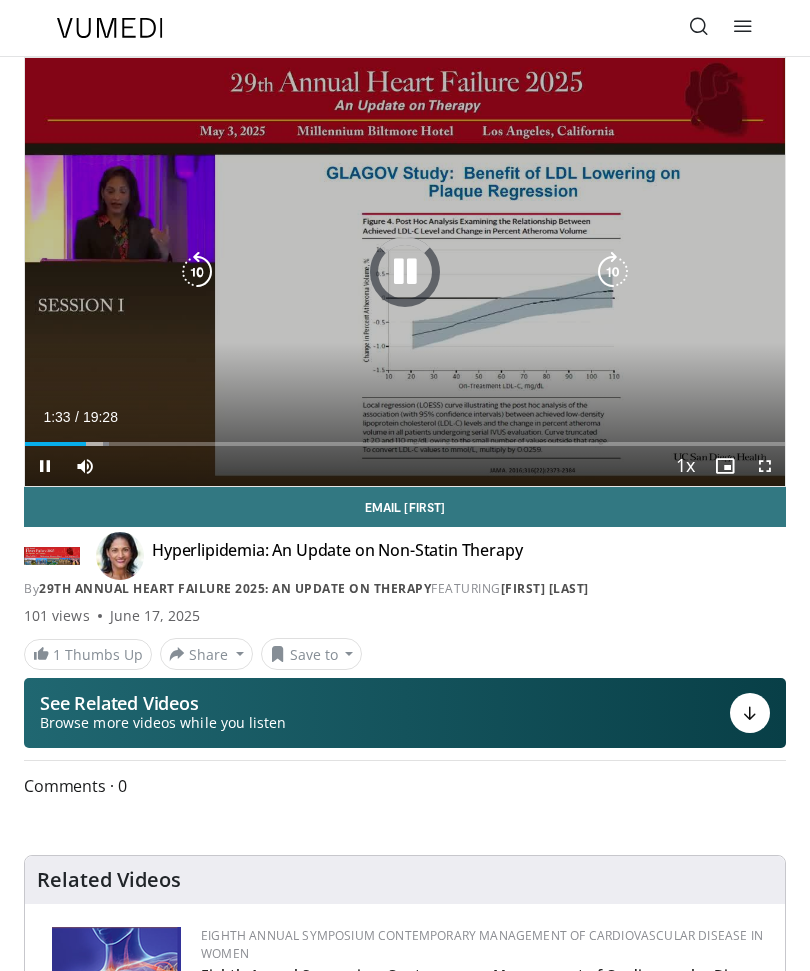 click on "Loaded :  11.03%" at bounding box center (405, 436) 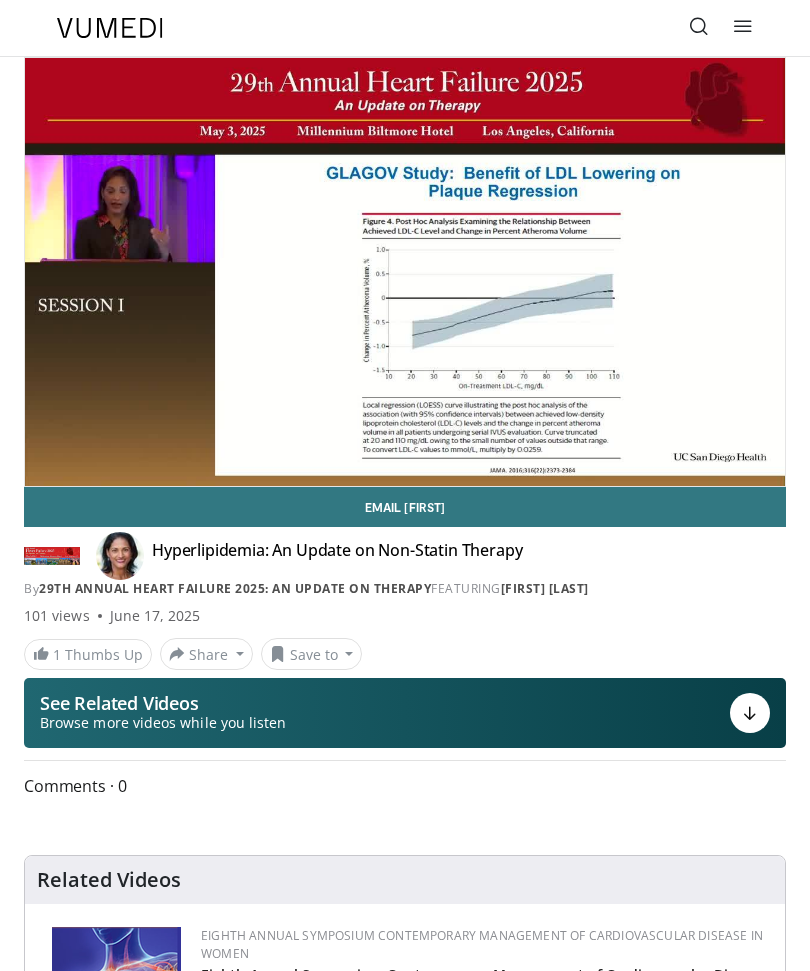 click on "10 seconds
Tap to unmute" at bounding box center [405, 272] 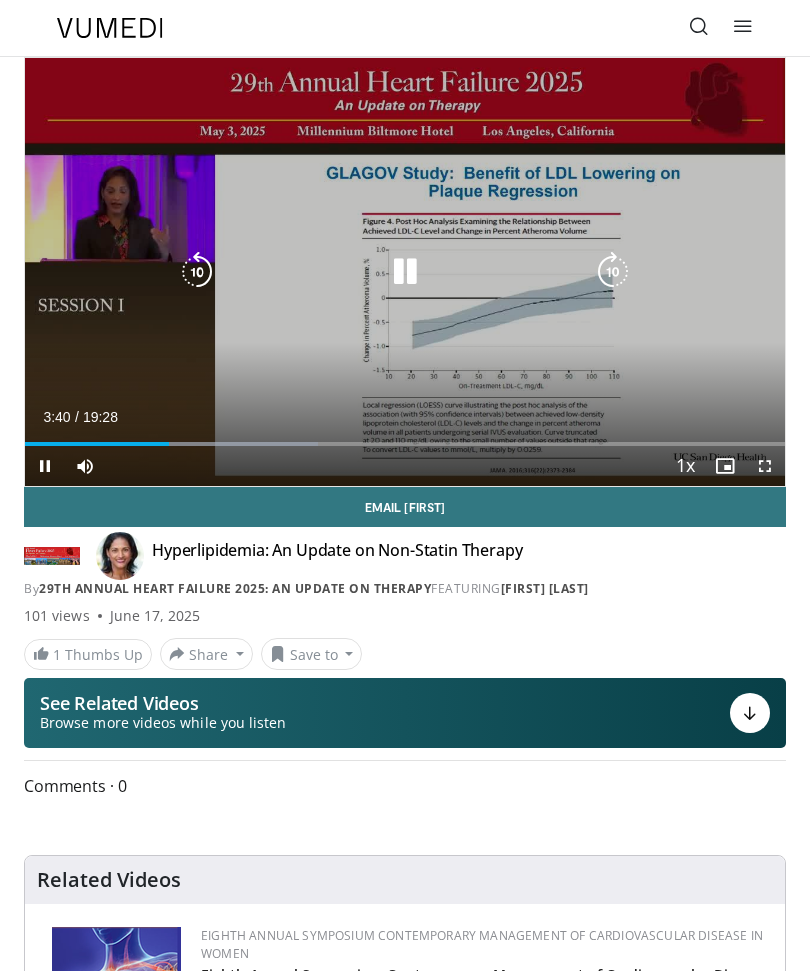 click at bounding box center [201, 444] 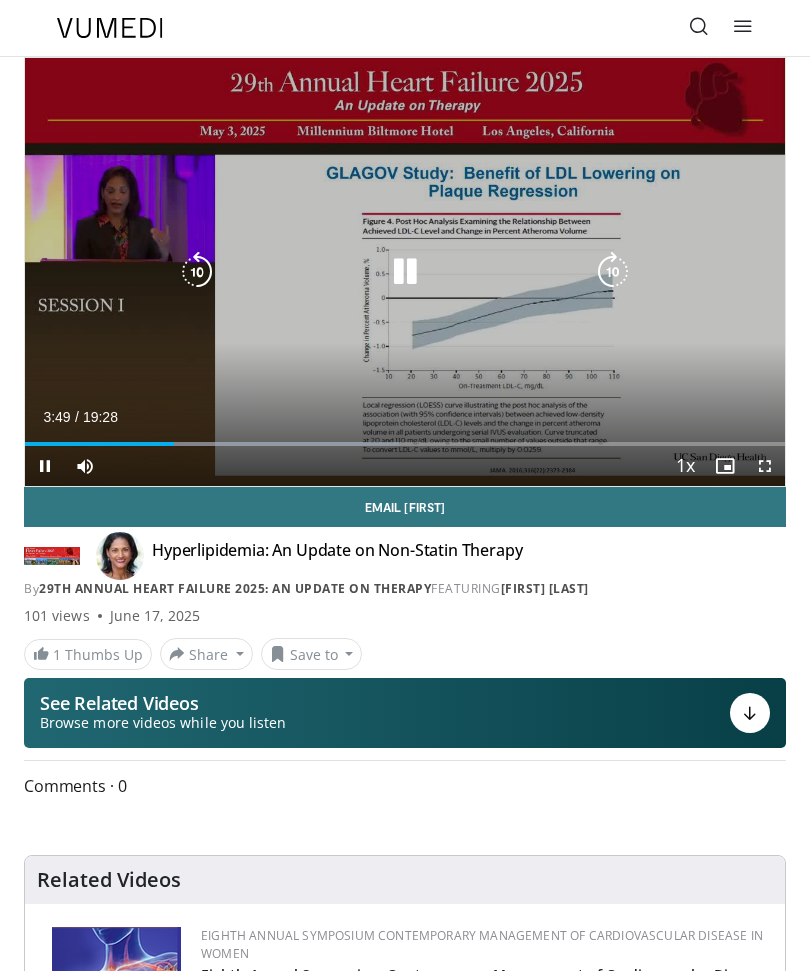 click at bounding box center (242, 444) 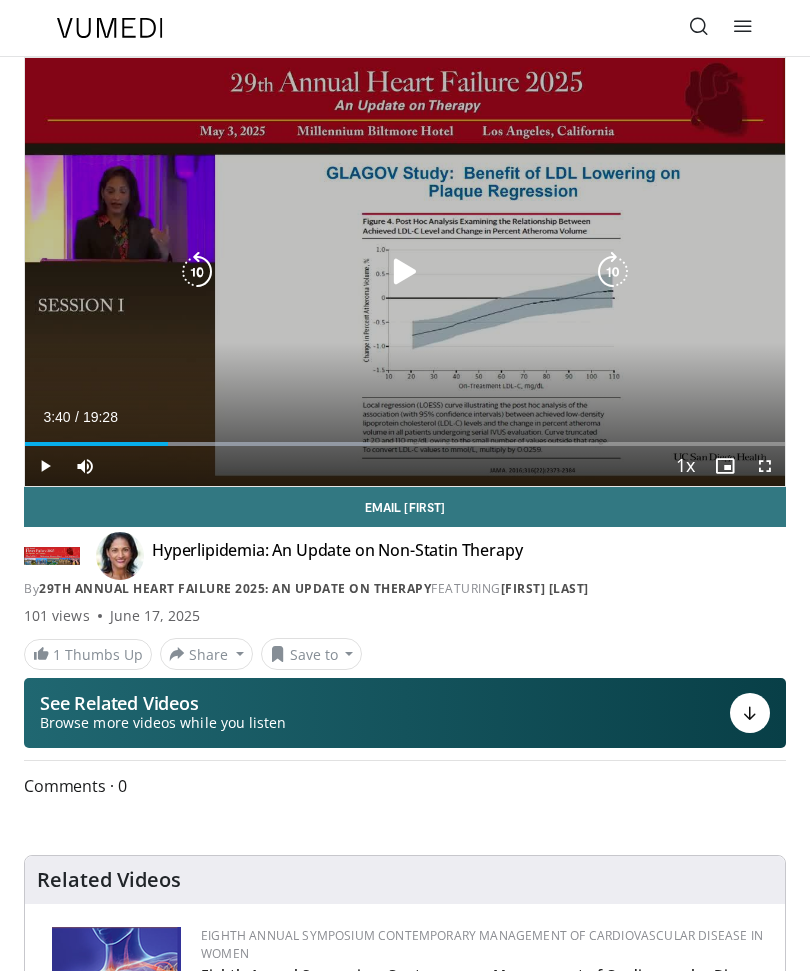 click at bounding box center (405, 272) 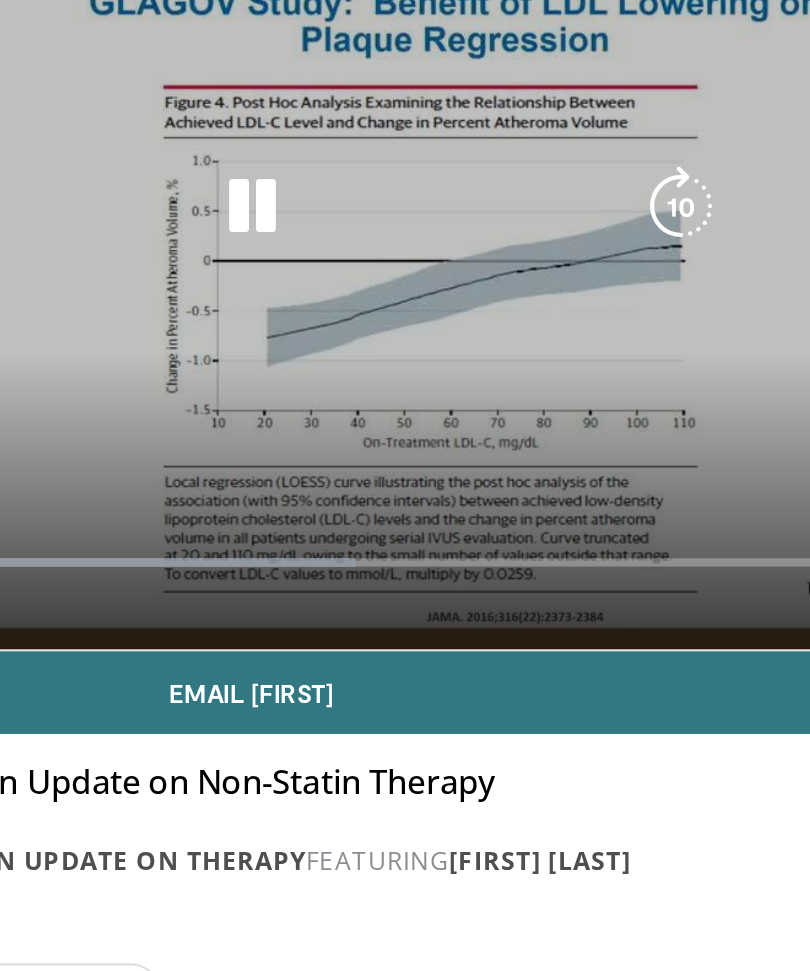 click at bounding box center (405, 272) 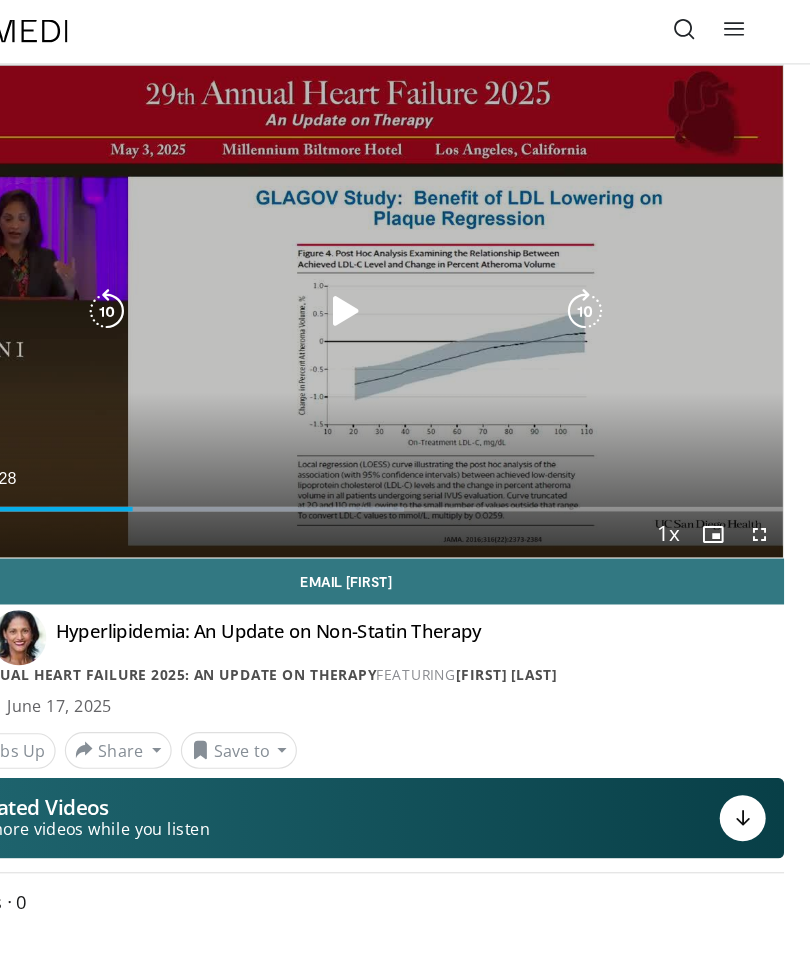 click at bounding box center [122, 444] 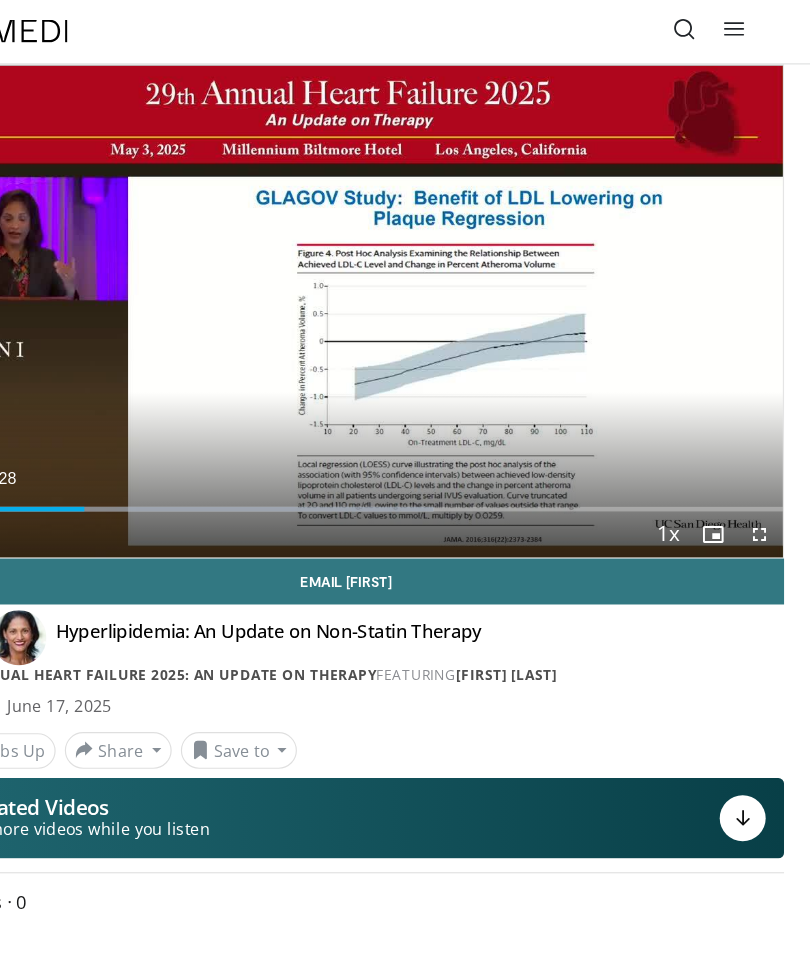 click at bounding box center (315, 444) 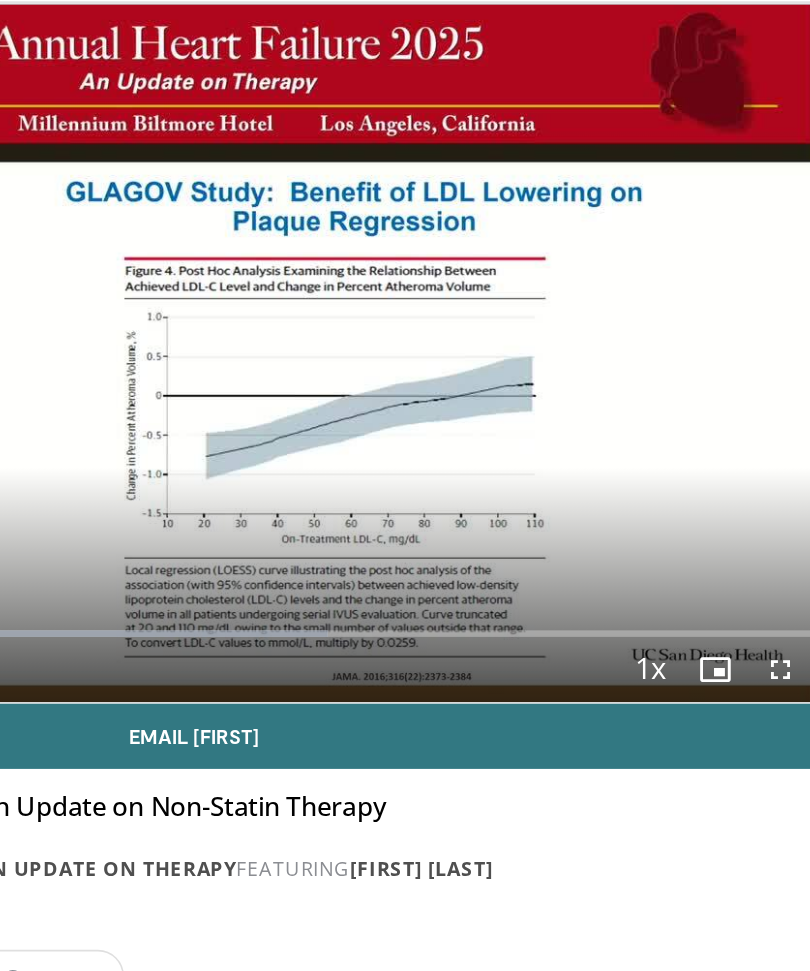 click on "See Related Videos
Browse more videos while you listen" at bounding box center [405, 713] 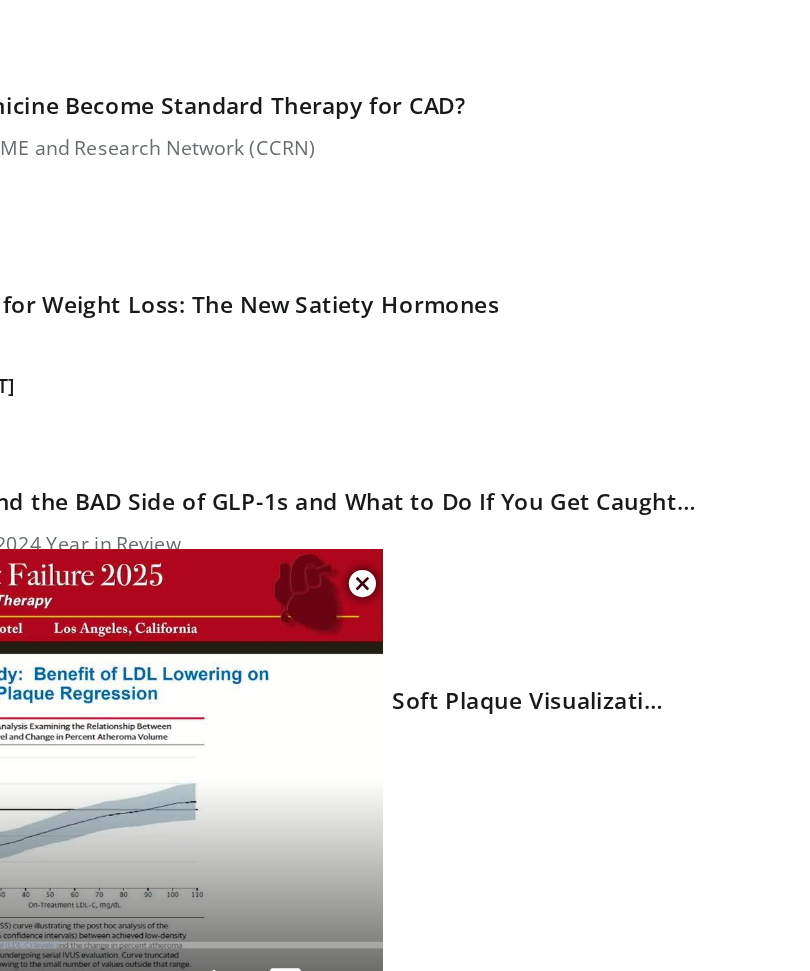 scroll, scrollTop: 1244, scrollLeft: 0, axis: vertical 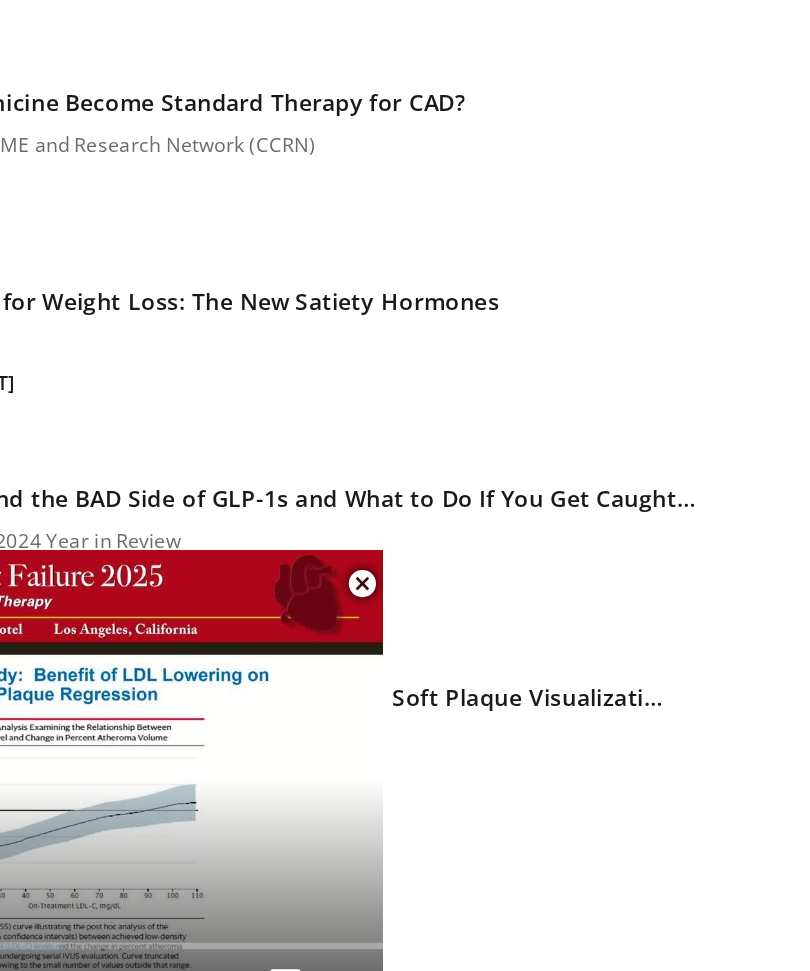 click at bounding box center (501, 937) 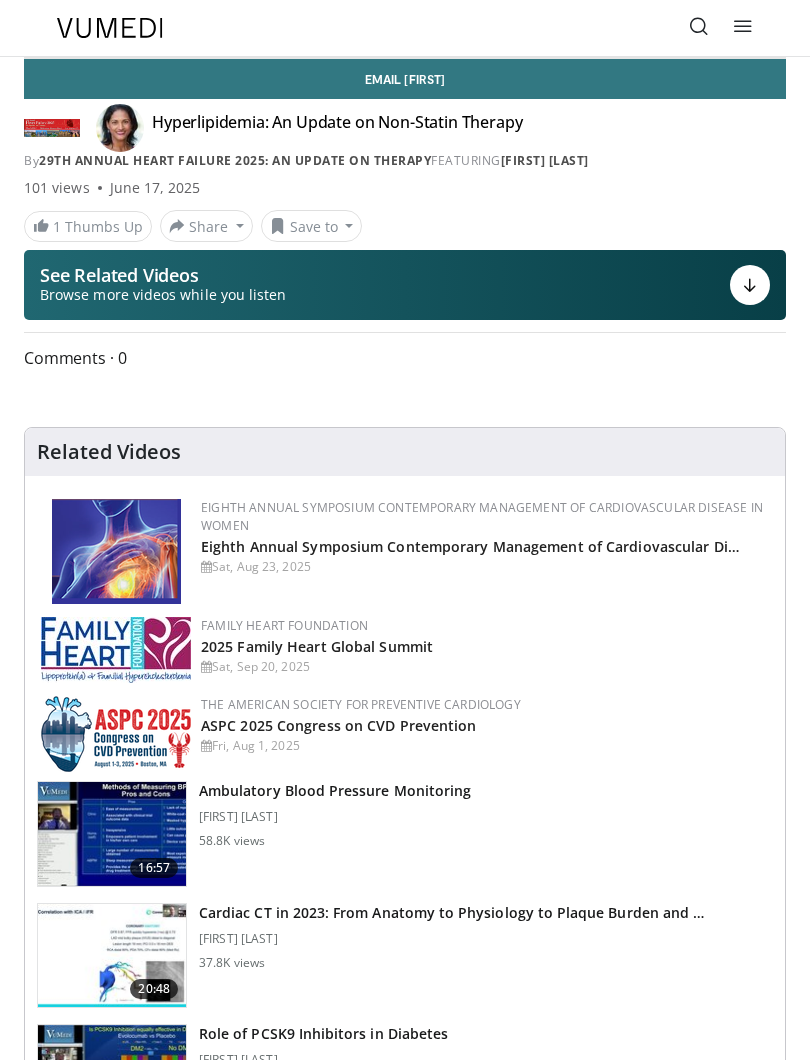 scroll, scrollTop: 20, scrollLeft: 0, axis: vertical 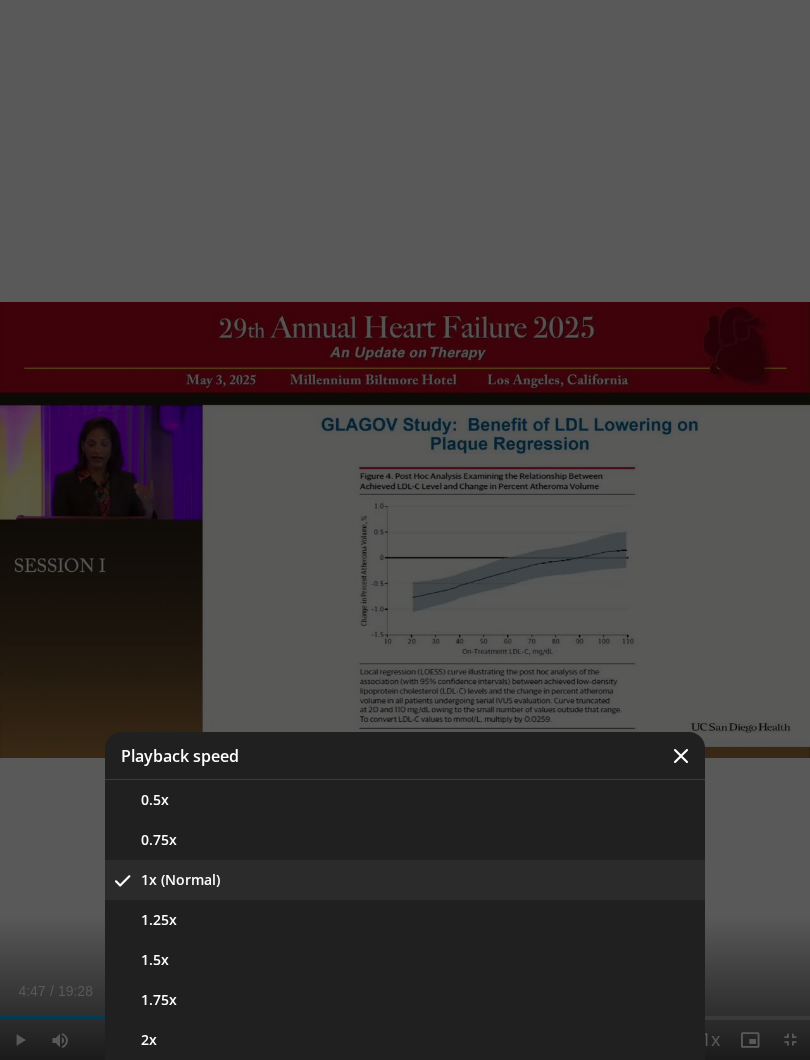 click on "2x" at bounding box center (405, 1040) 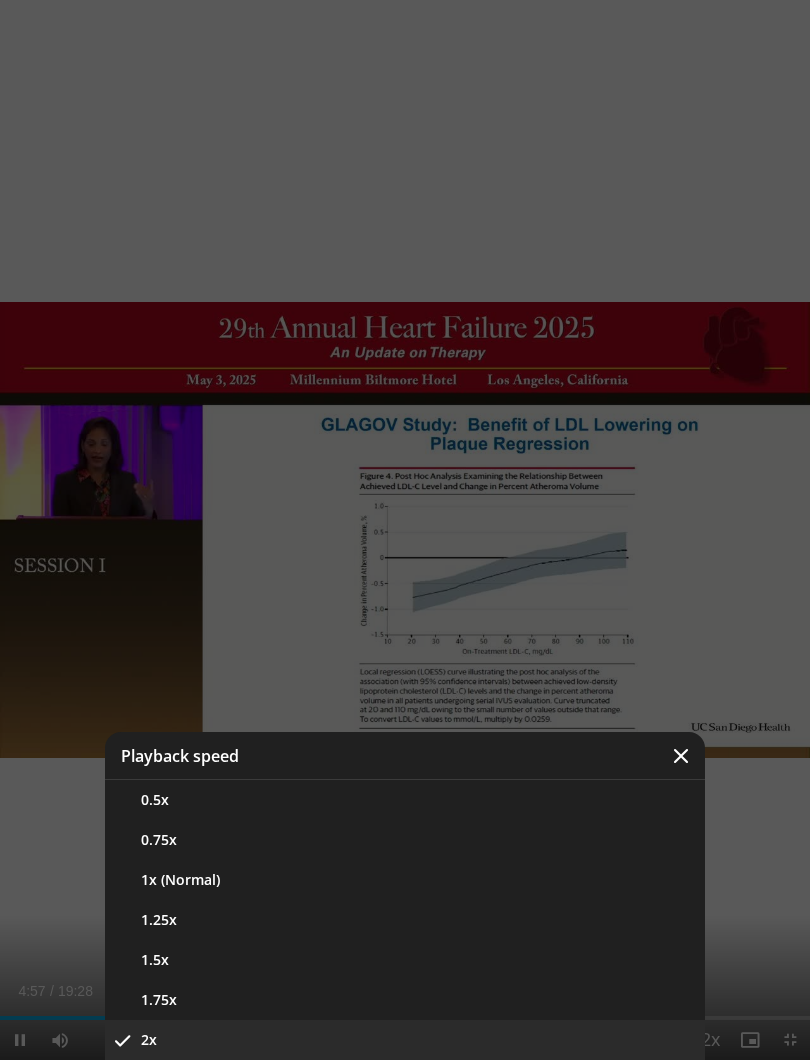 click on "1x (Normal)" at bounding box center [405, 880] 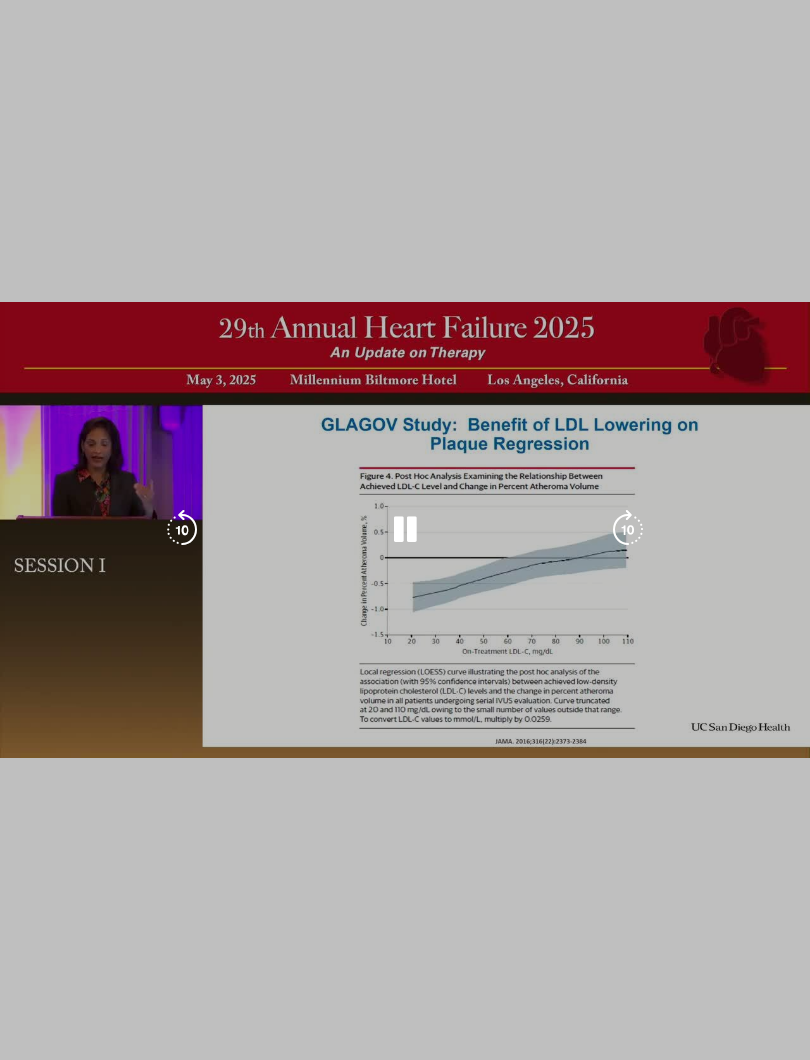 click on "10 seconds
Tap to unmute" at bounding box center (405, 530) 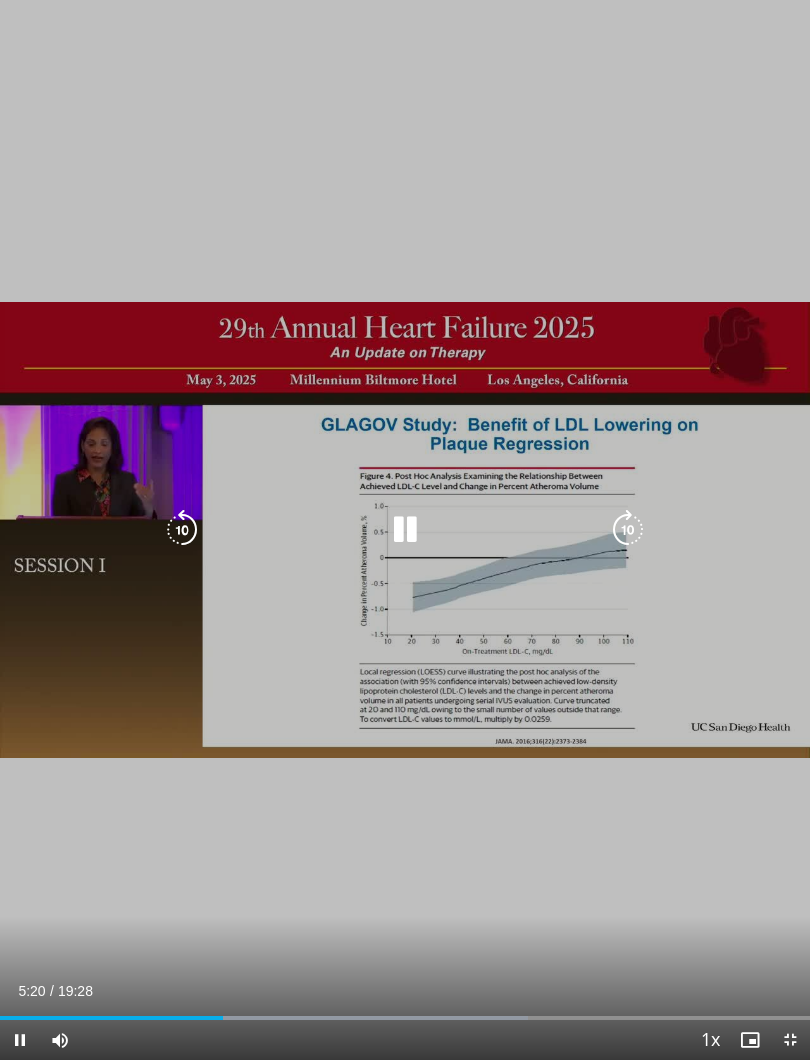 click at bounding box center [405, 530] 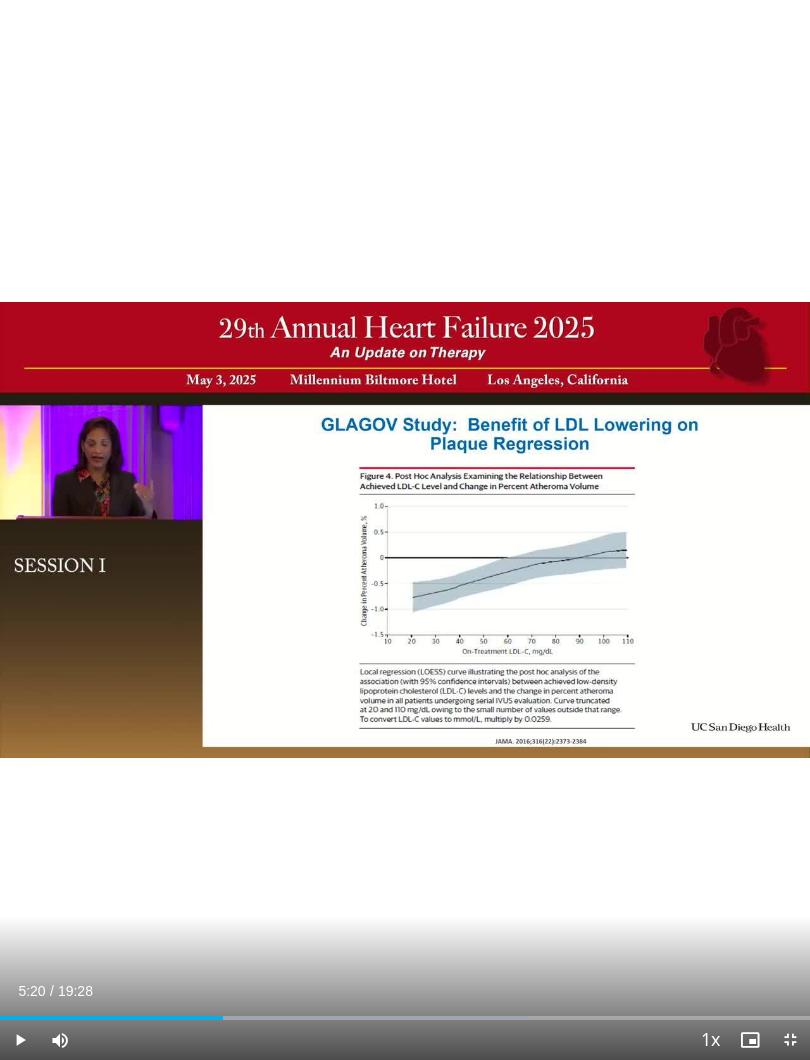 click at bounding box center (405, 530) 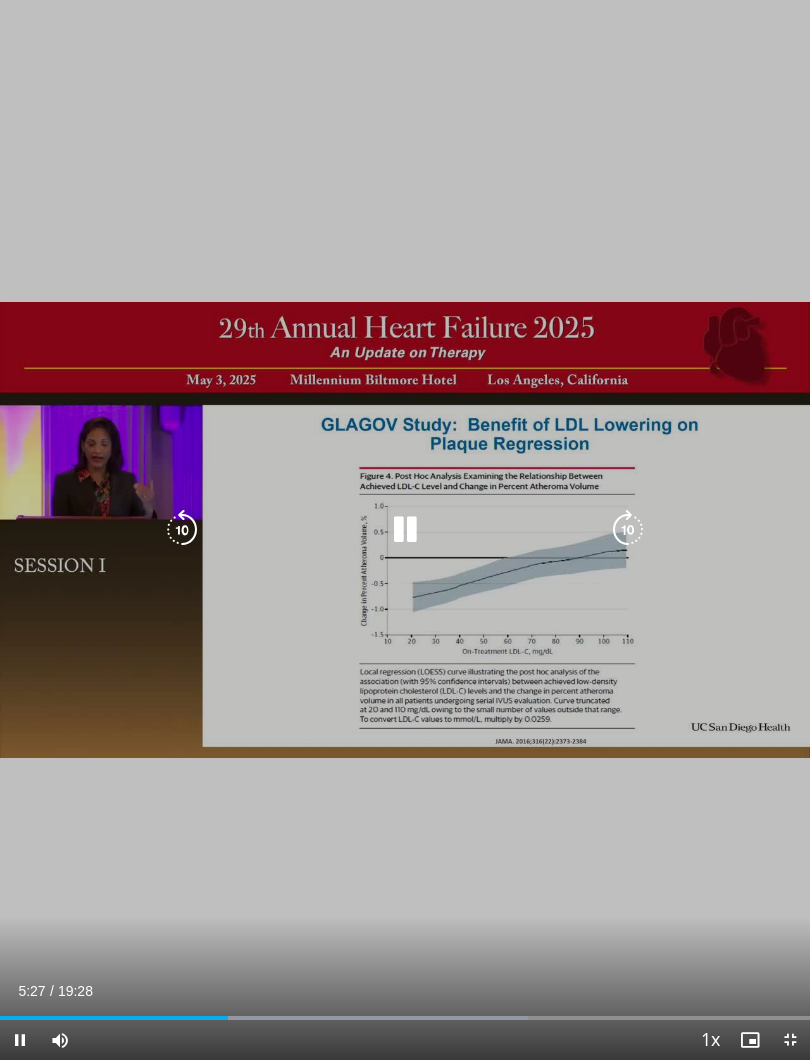 click at bounding box center (405, 530) 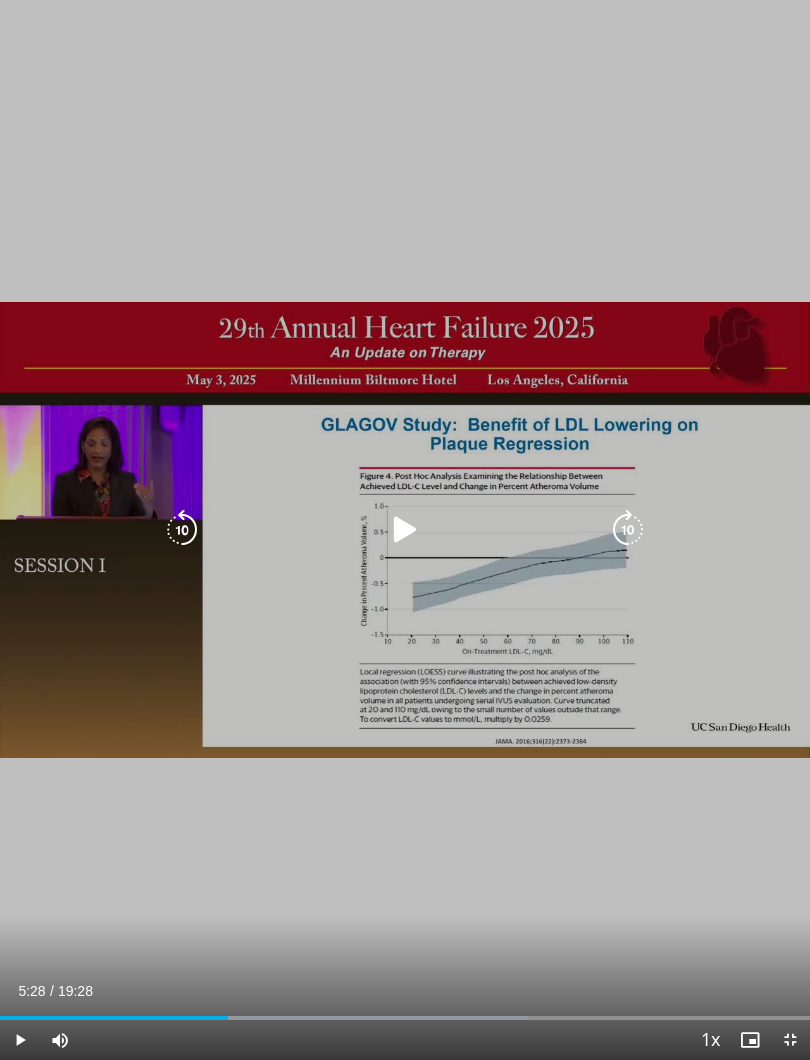 click at bounding box center [405, 530] 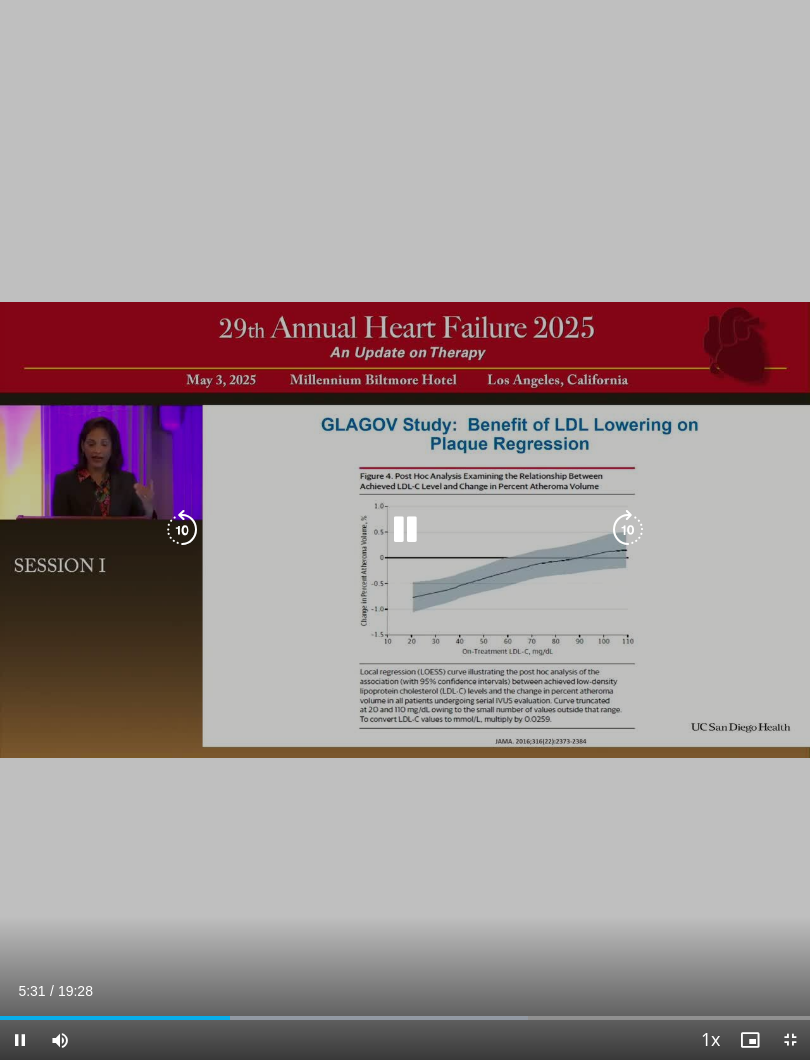 click at bounding box center (405, 530) 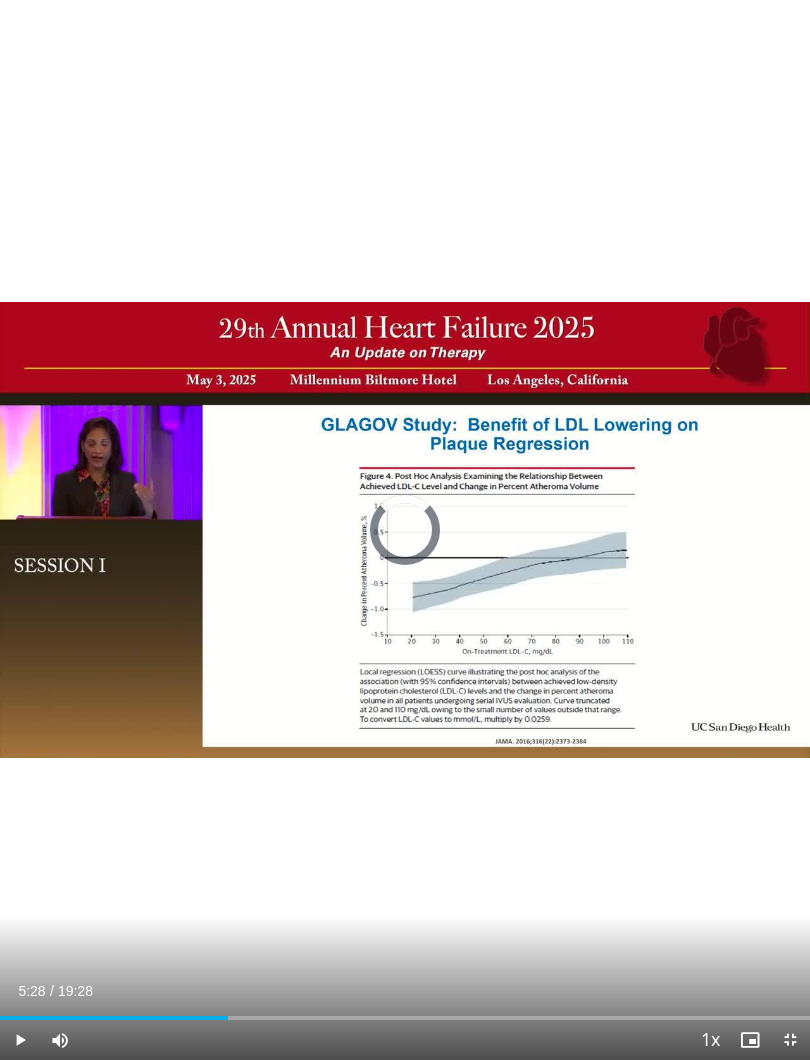 click on "Loaded :  0.00%" at bounding box center (405, 1018) 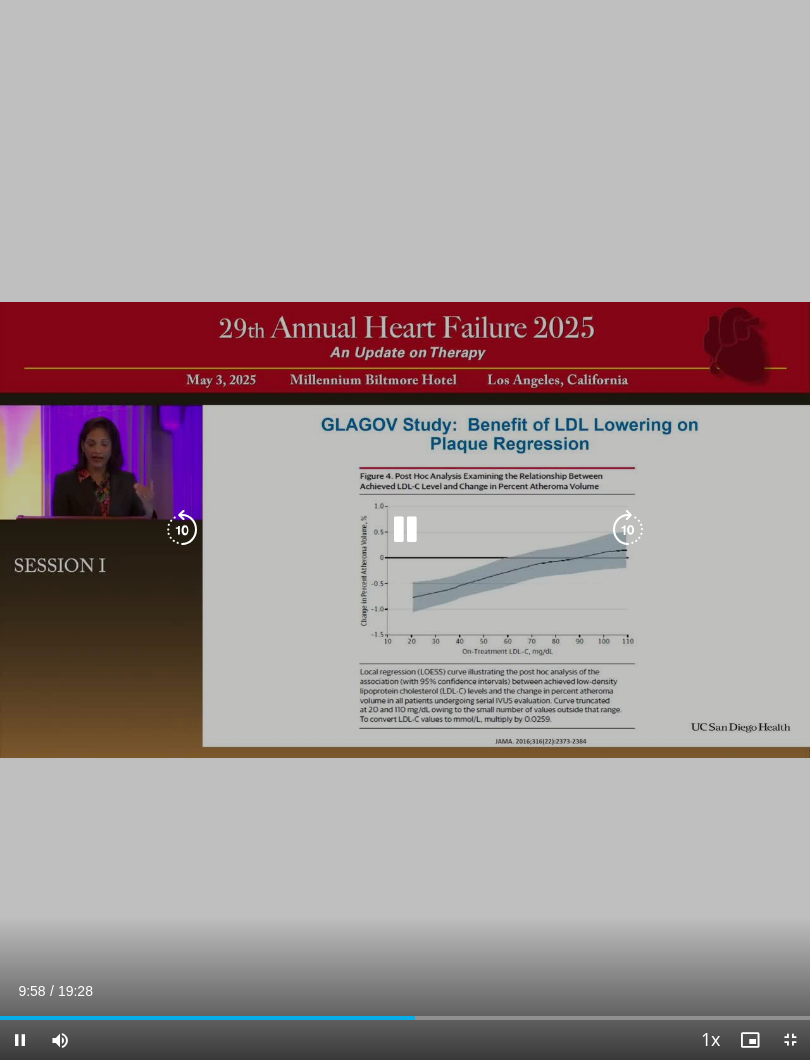 click at bounding box center [405, 530] 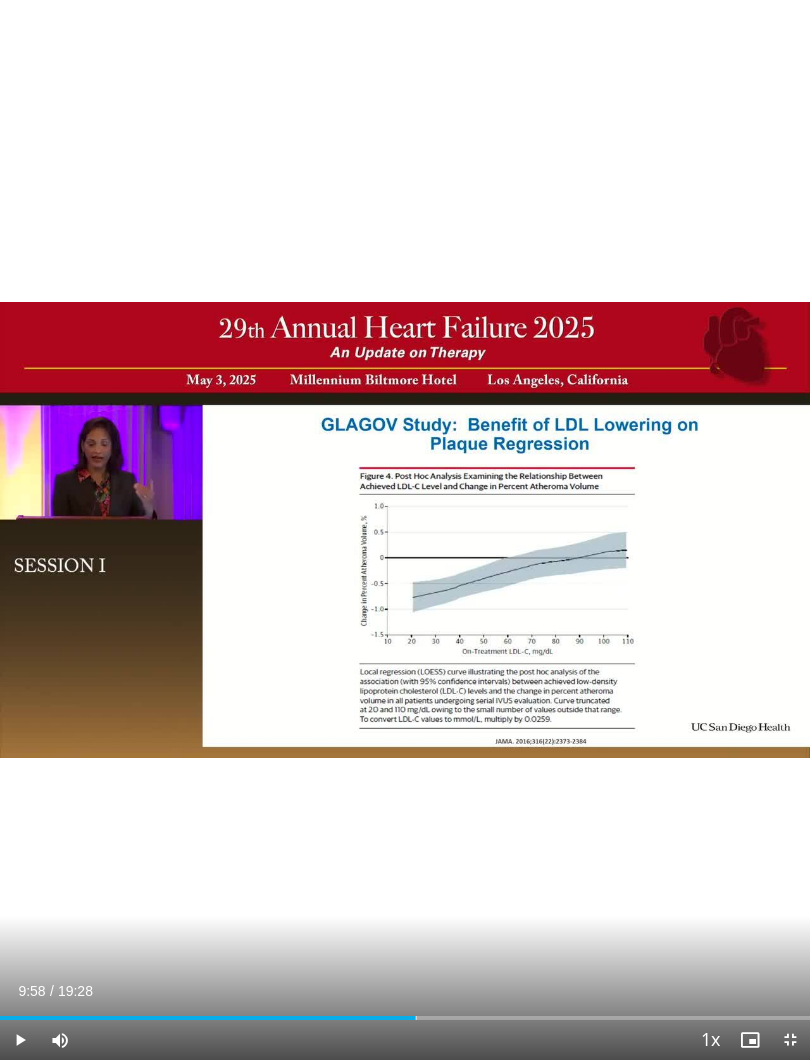 click at bounding box center [20, 1040] 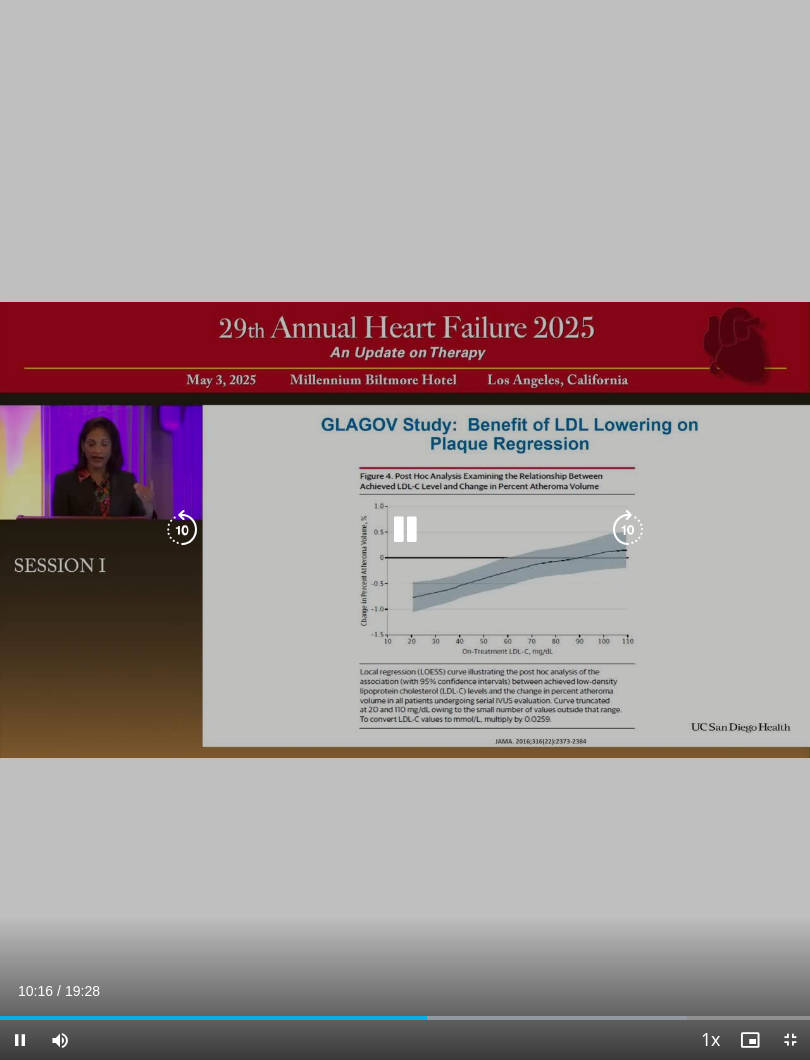 click at bounding box center [405, 530] 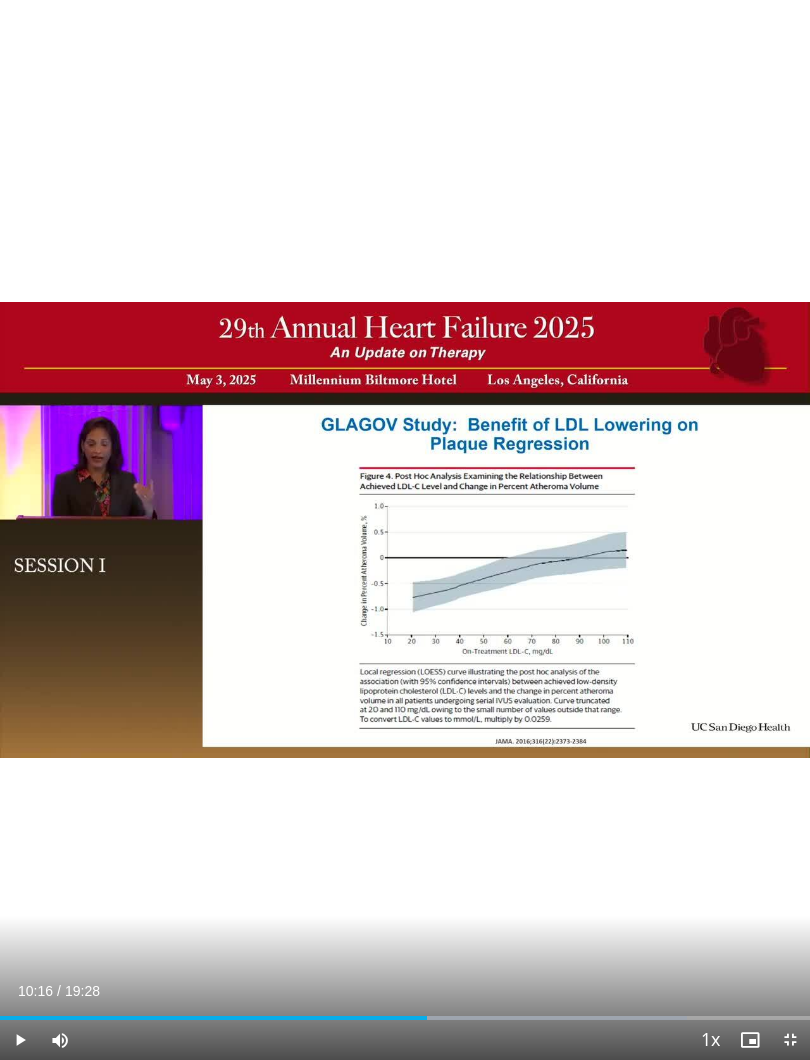click on "10 seconds
Tap to unmute" at bounding box center (405, 530) 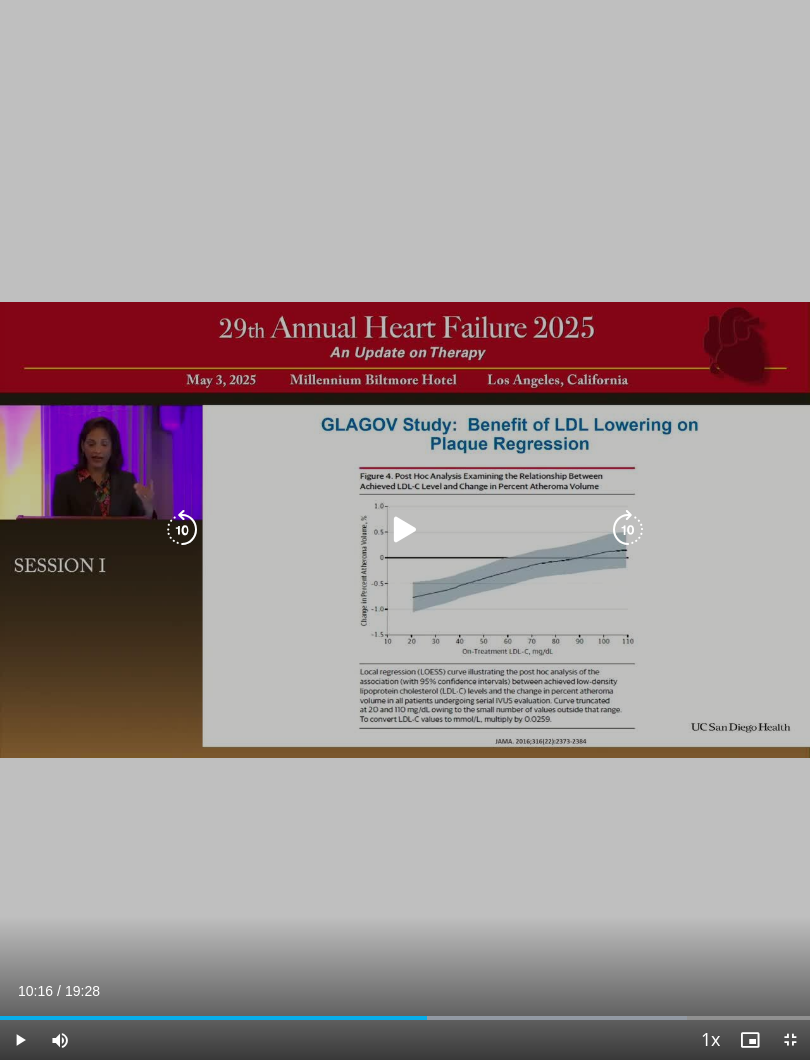 click at bounding box center [405, 530] 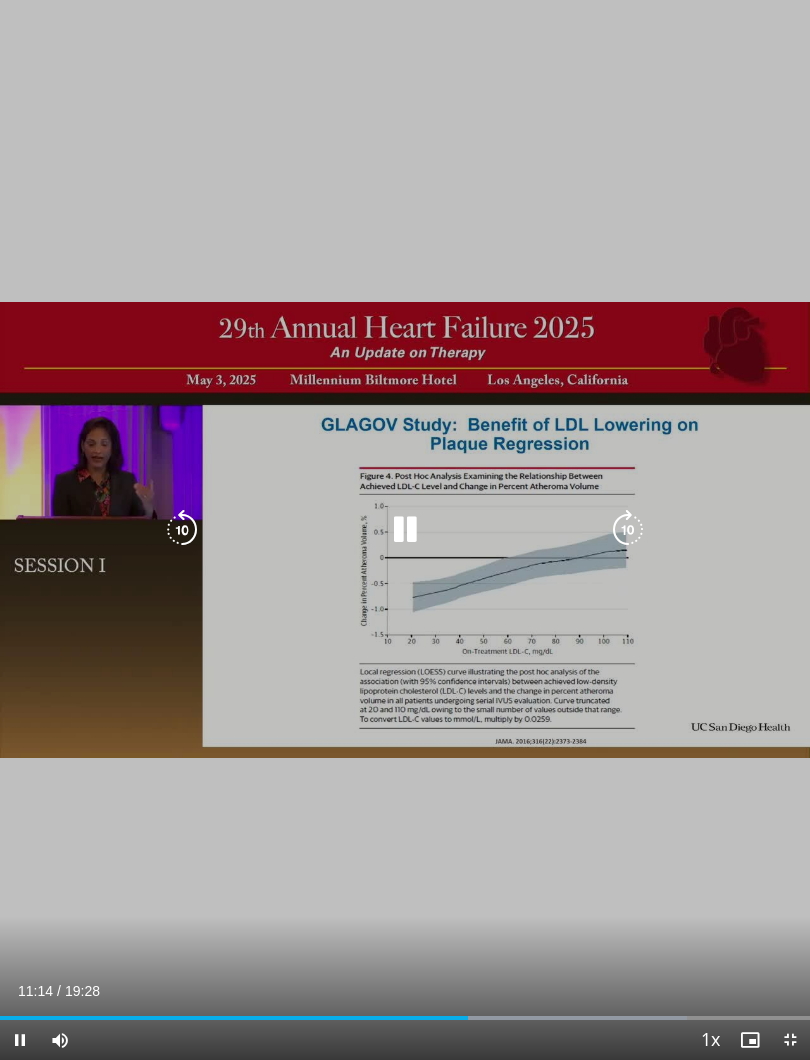click at bounding box center (405, 530) 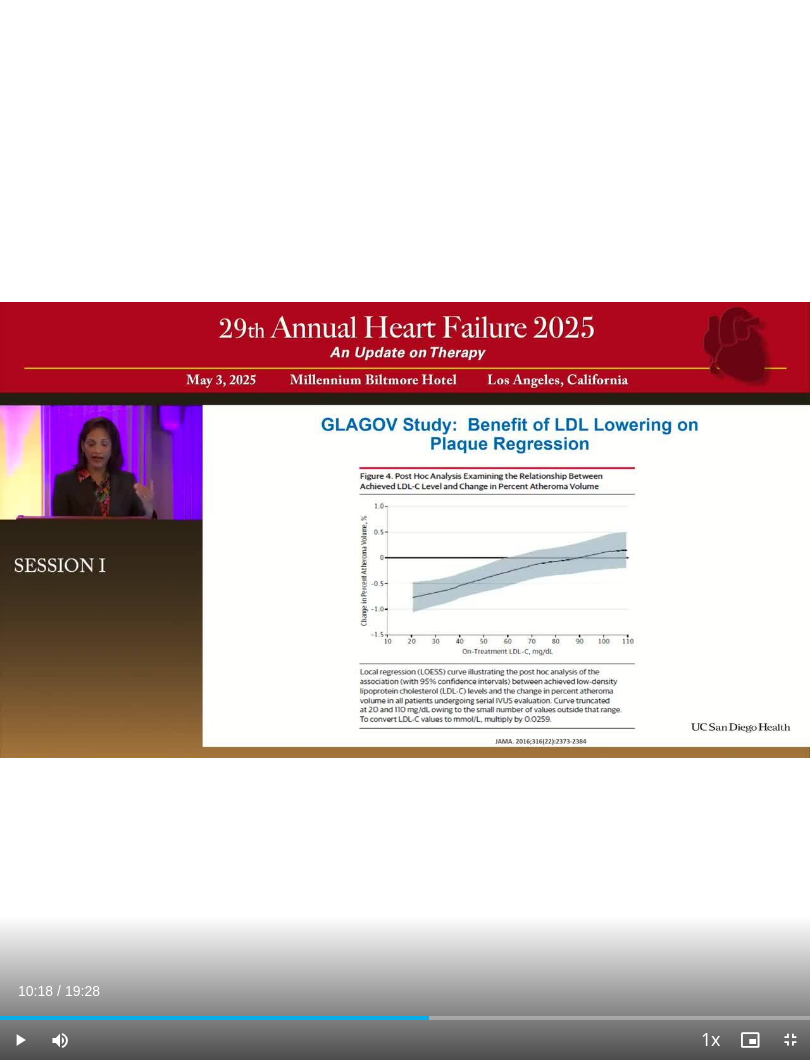 click on "Loaded :  0.00%" at bounding box center (405, 1018) 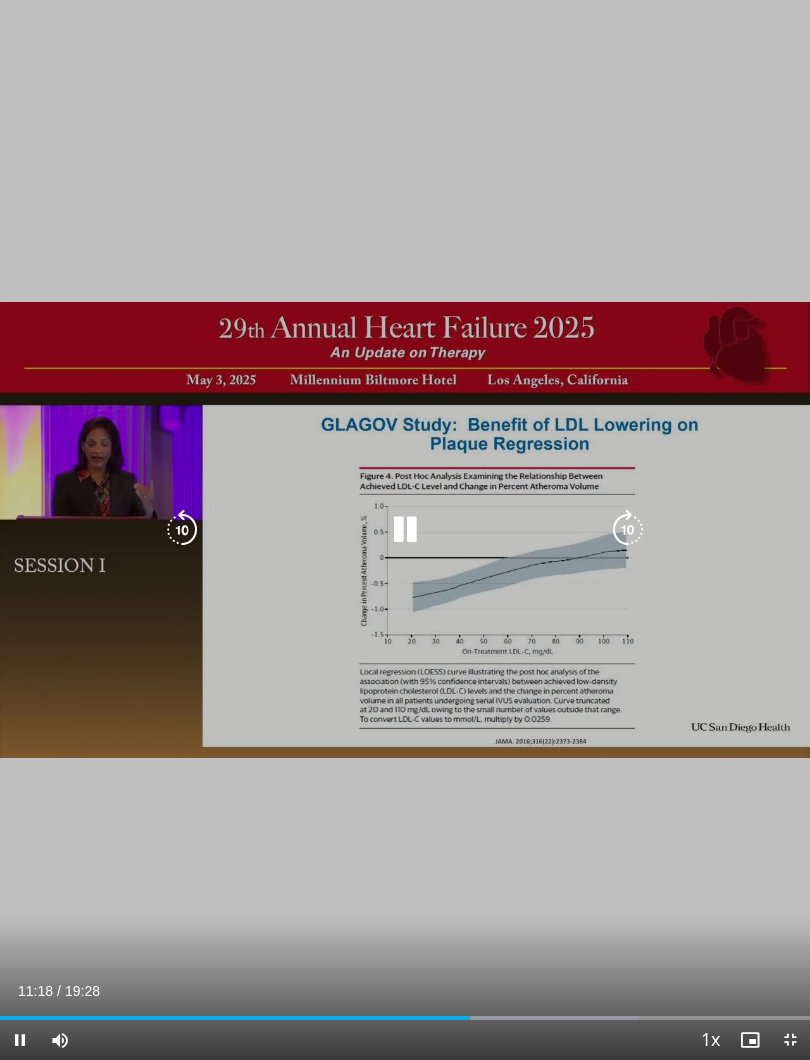 click at bounding box center [405, 530] 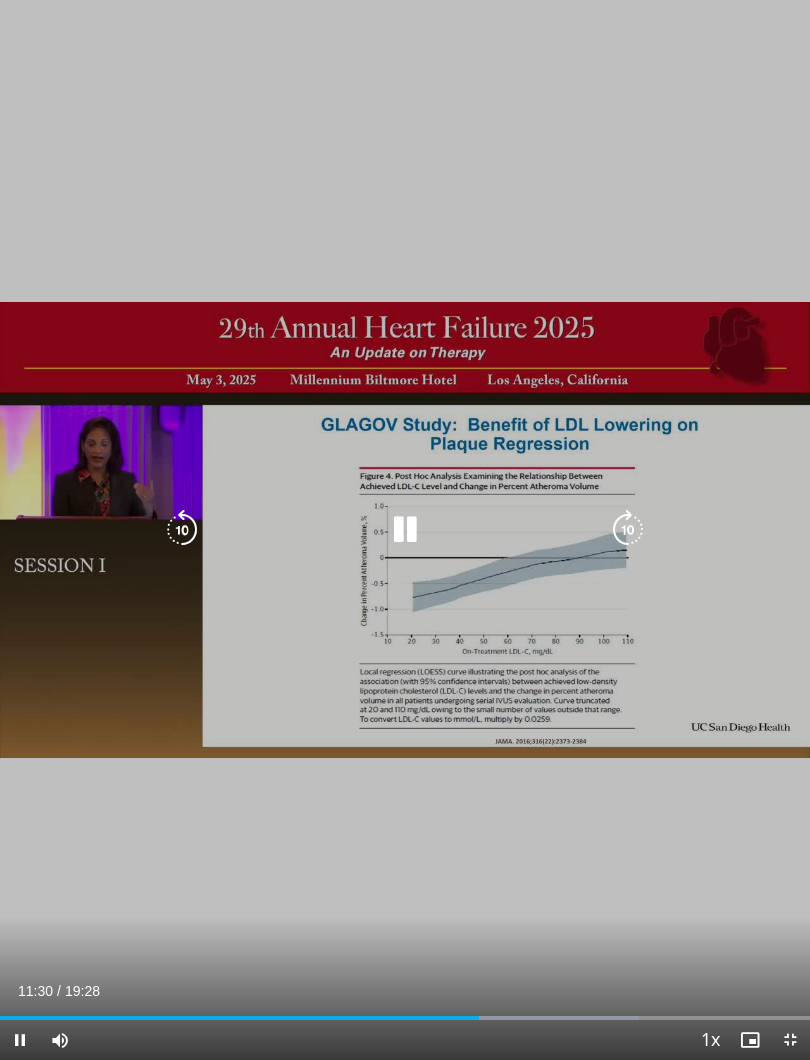 click at bounding box center (405, 530) 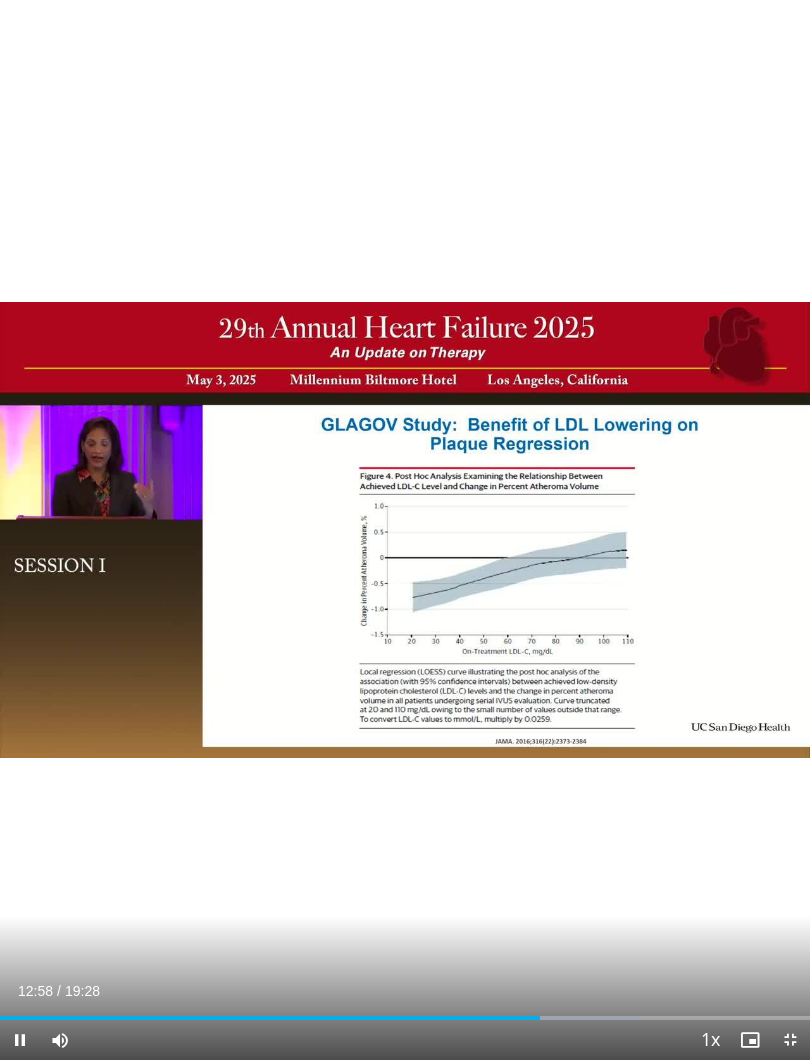 click on "10 seconds
Tap to unmute" at bounding box center (405, 530) 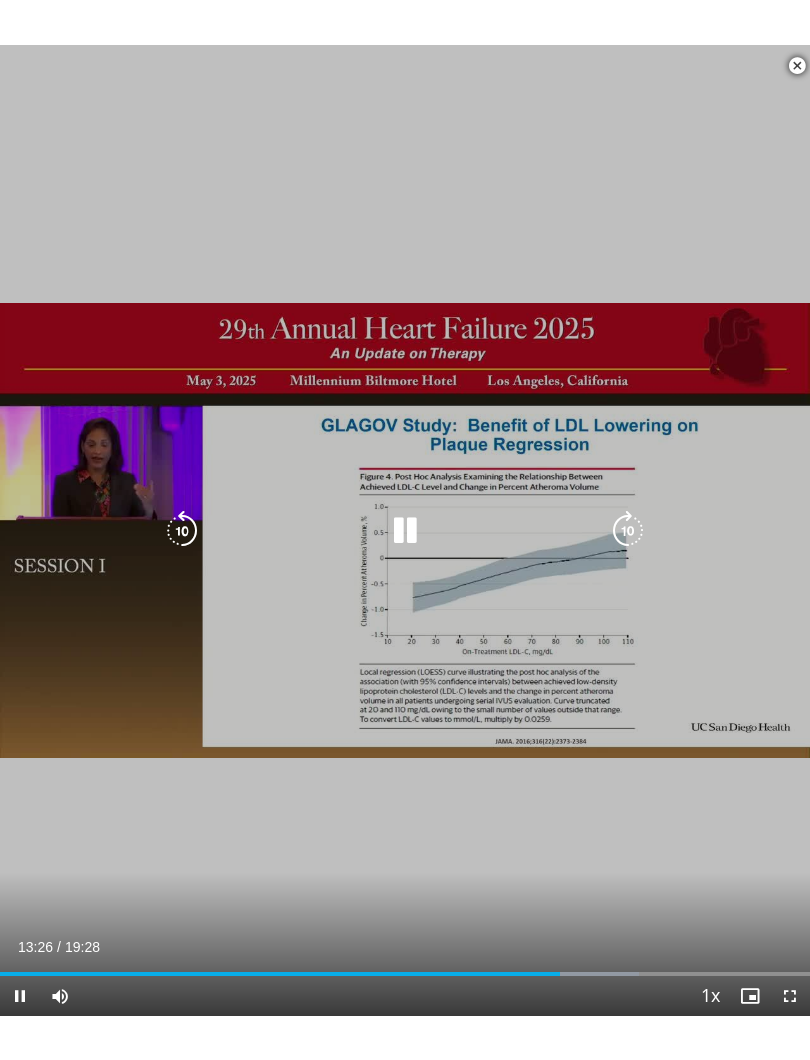 scroll, scrollTop: 20, scrollLeft: 0, axis: vertical 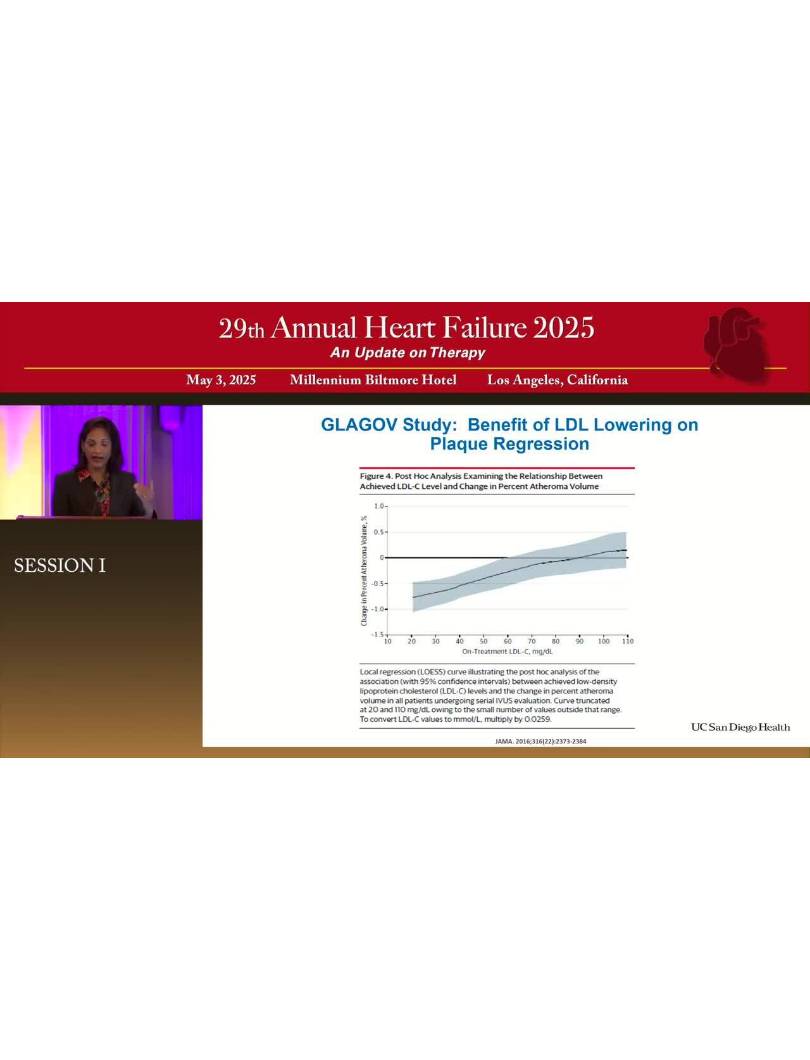 click on "Specialties
Adult & Family Medicine
Allergy, Asthma, Immunology
Anesthesiology
Cardiology
Dental
Dermatology
Endocrinology
Gastroenterology & Hepatology
General Surgery
Hematology & Oncology
Infectious Disease
Nephrology
Neurology
Neurosurgery
Obstetrics & Gynecology
Ophthalmology
Oral Maxillofacial
Orthopaedics
Otolaryngology
Pediatrics
Plastic Surgery
Podiatry
Psychiatry
Pulmonology
Radiation Oncology
Radiology
Rheumatology
Urology
Videos" at bounding box center (405, 510) 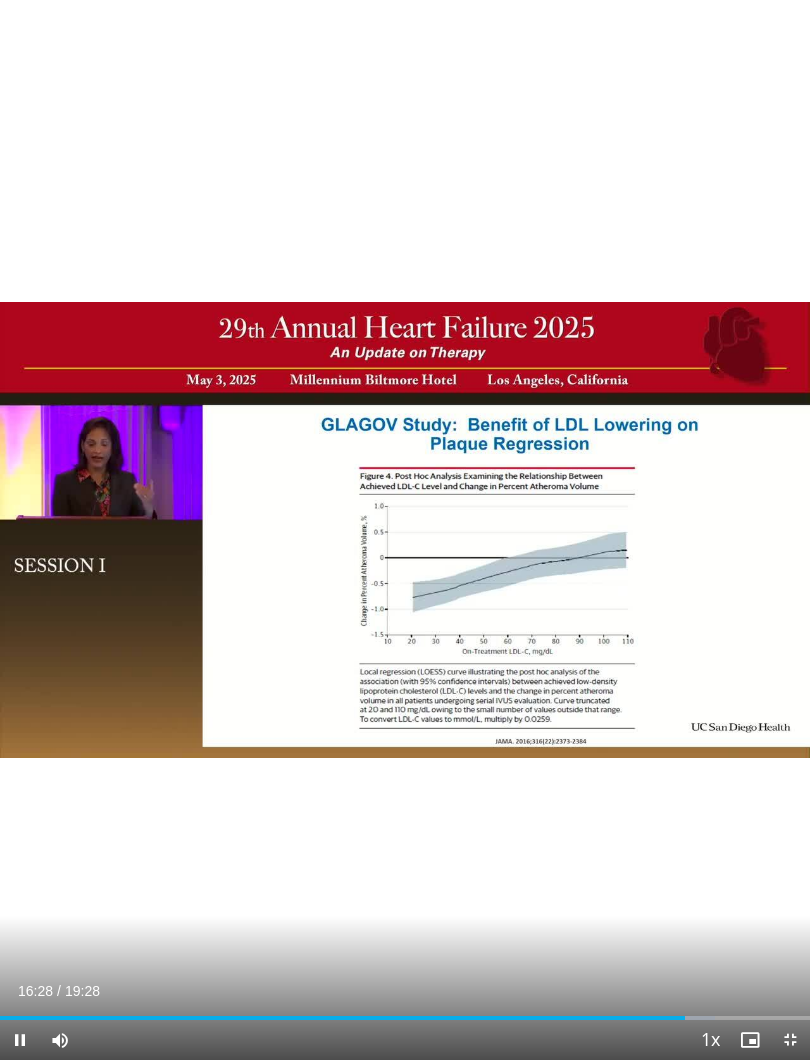 click at bounding box center (20, 1040) 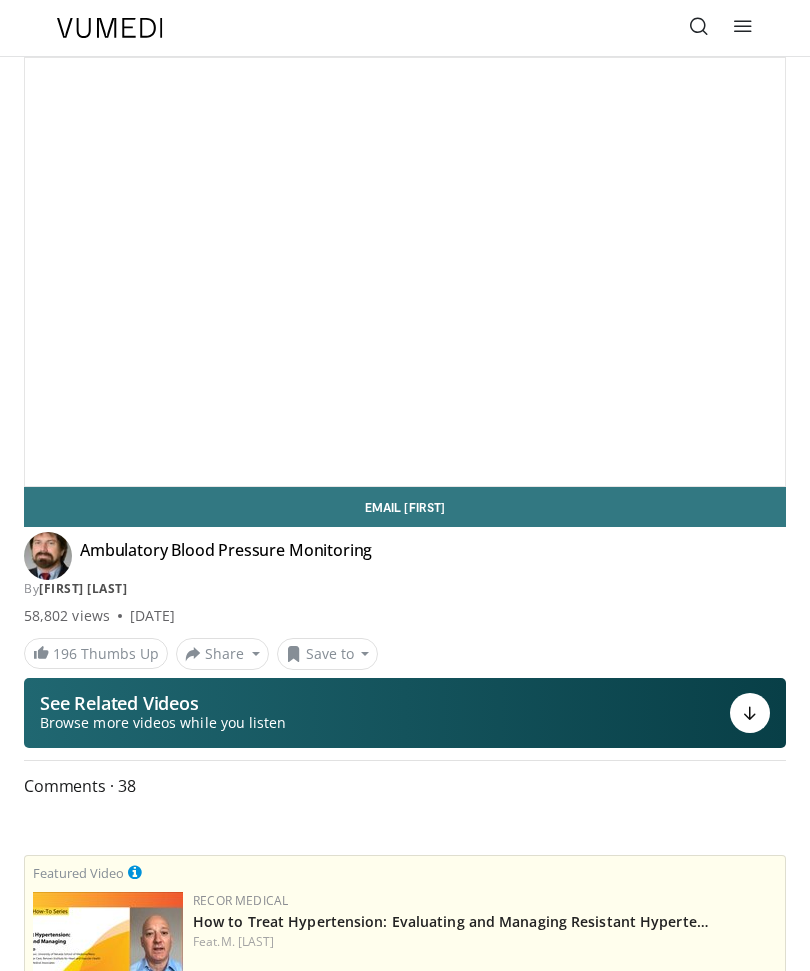 scroll, scrollTop: 0, scrollLeft: 0, axis: both 